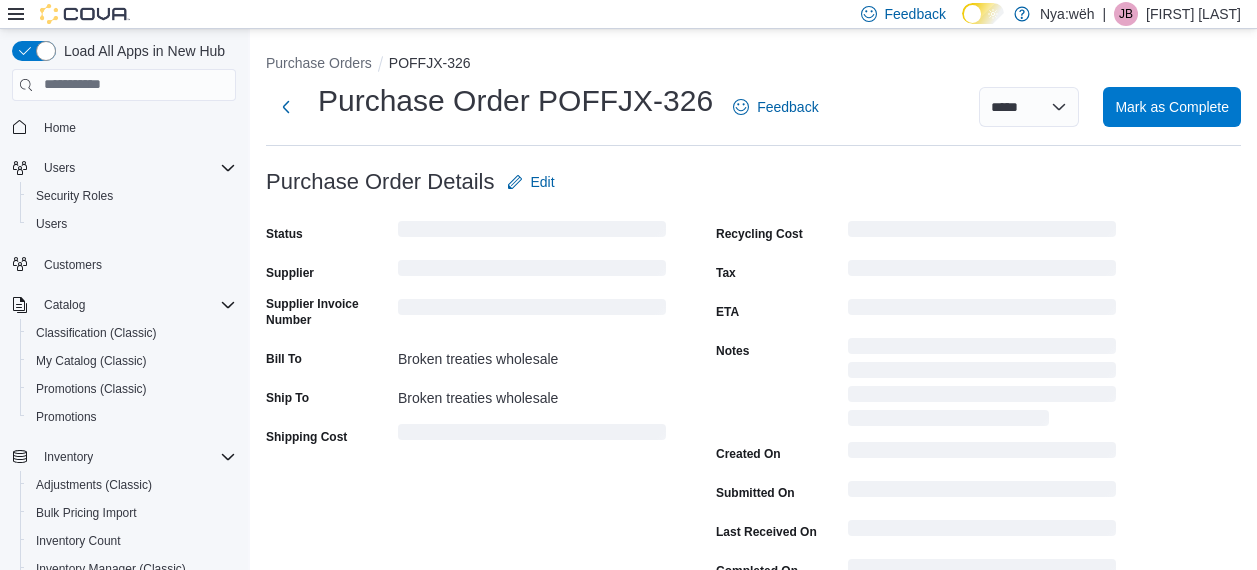 scroll, scrollTop: 684, scrollLeft: 0, axis: vertical 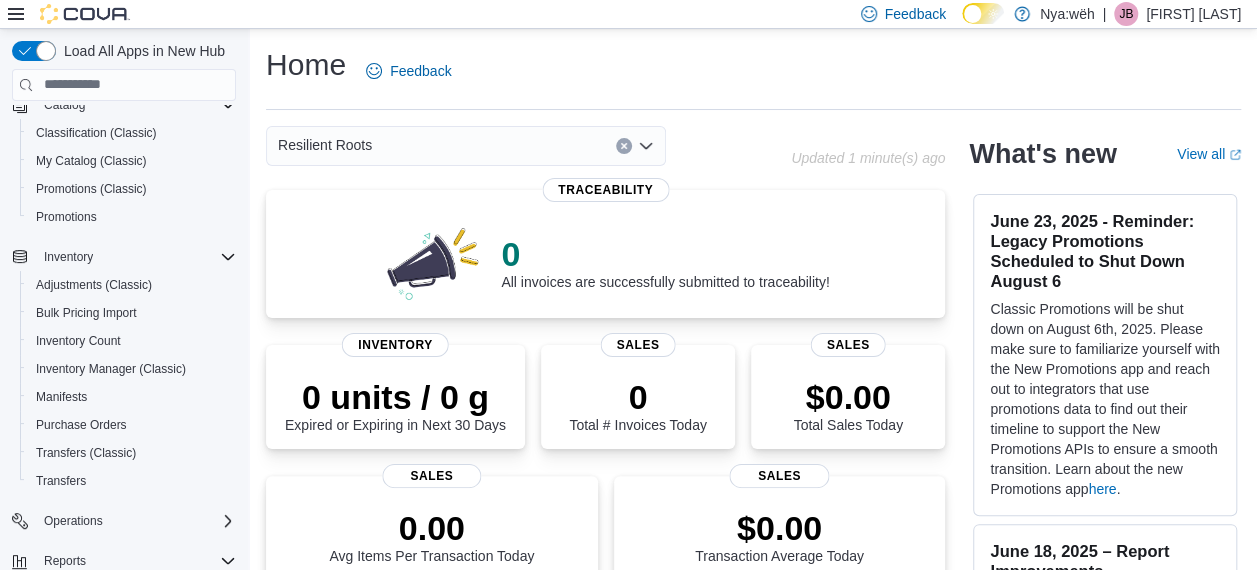 click on "Home Users Security Roles Users Customers Catalog Classification (Classic) My Catalog (Classic) Promotions (Classic) Promotions Inventory Adjustments (Classic) Bulk Pricing Import Inventory Count Inventory Manager (Classic) Manifests Purchase Orders Transfers (Classic) Transfers Operations Reports BioTrack Reconciliation Canadian Compliance Dashboards Metrc Reconciliation Reports Washington CCRS Settings" at bounding box center [124, 349] 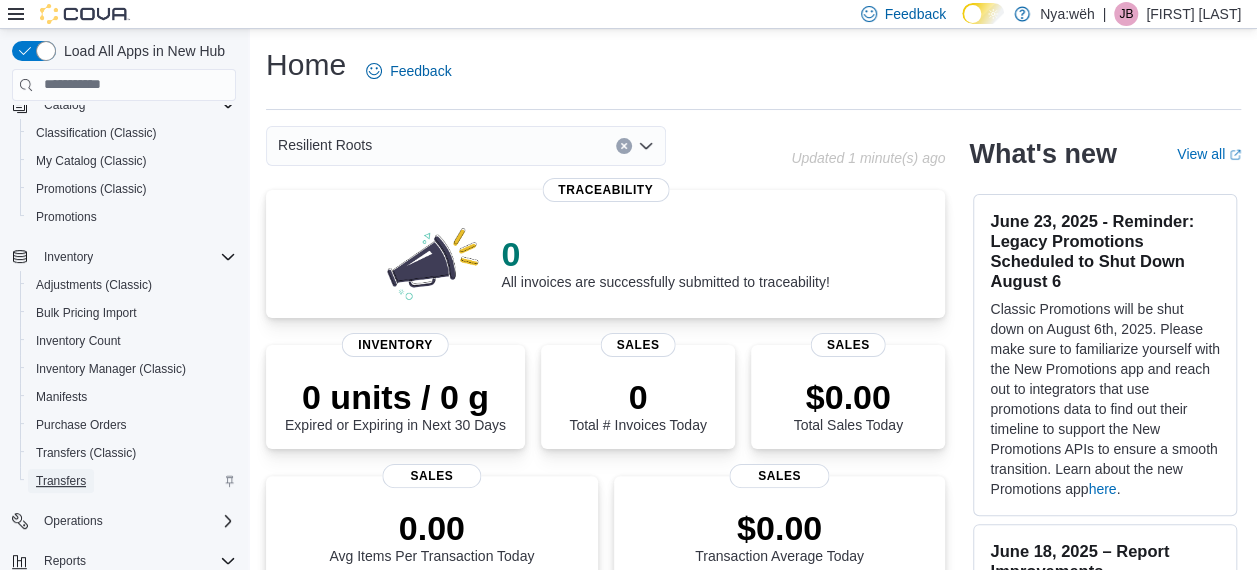 click on "Transfers" at bounding box center (61, 481) 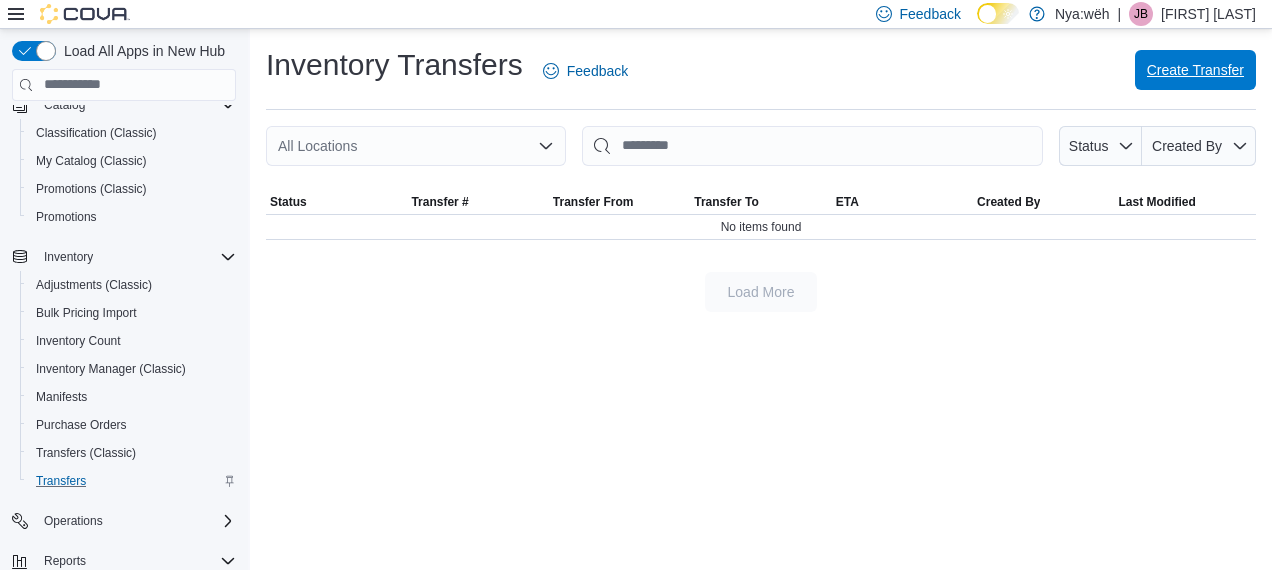 click on "Create Transfer" at bounding box center [1195, 70] 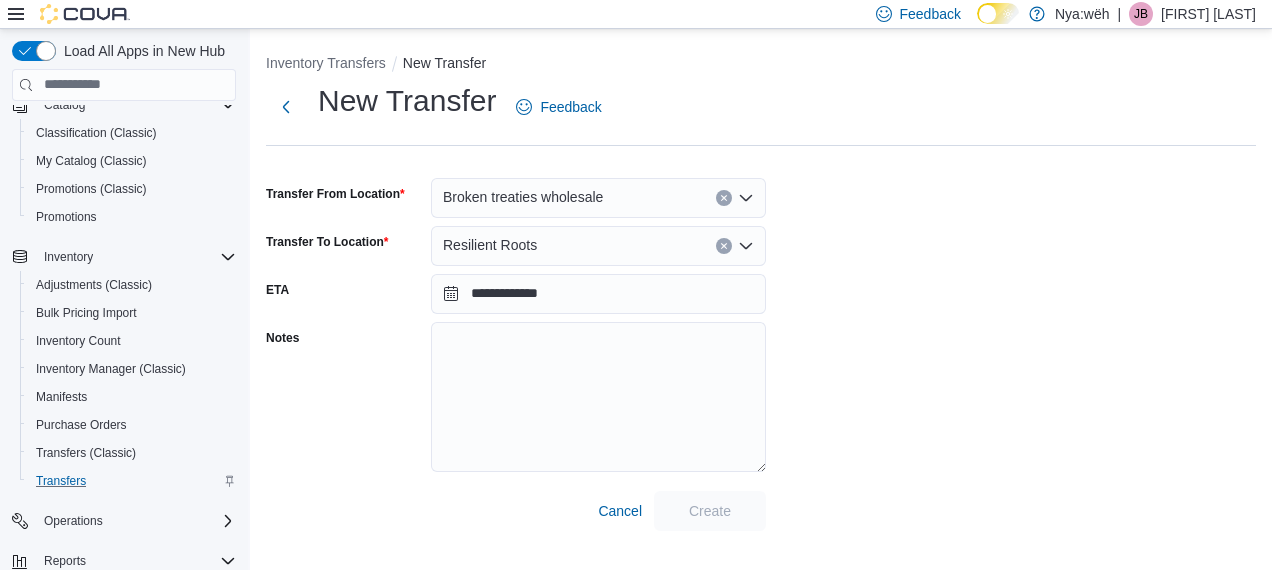 click on "Broken treaties wholesale" at bounding box center (598, 198) 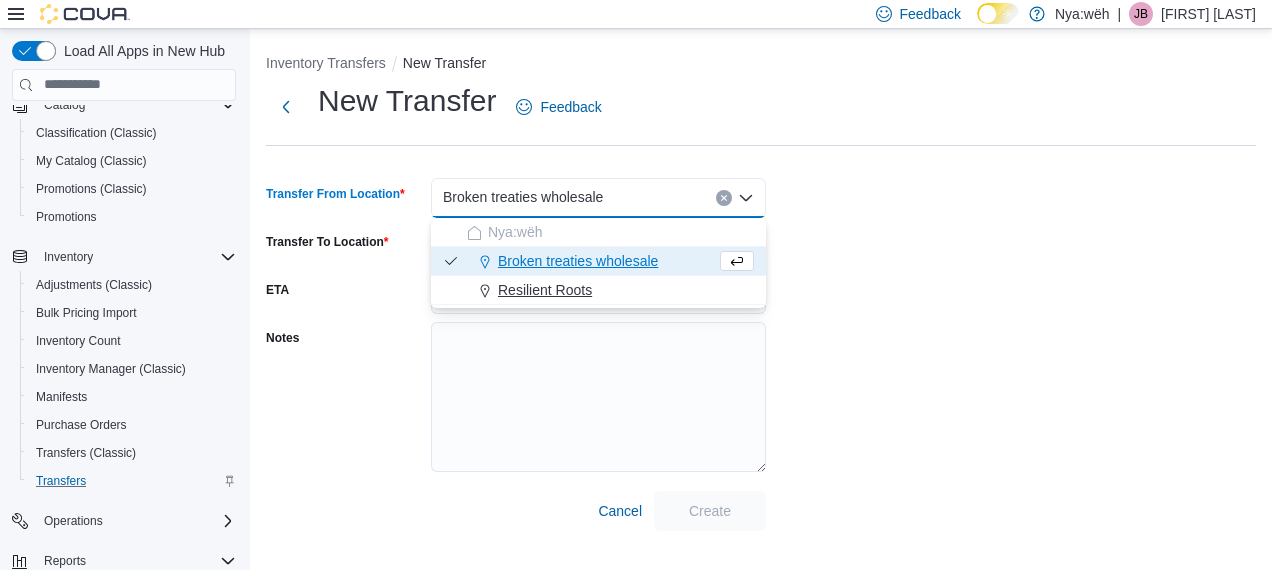 click on "Resilient Roots" at bounding box center [610, 290] 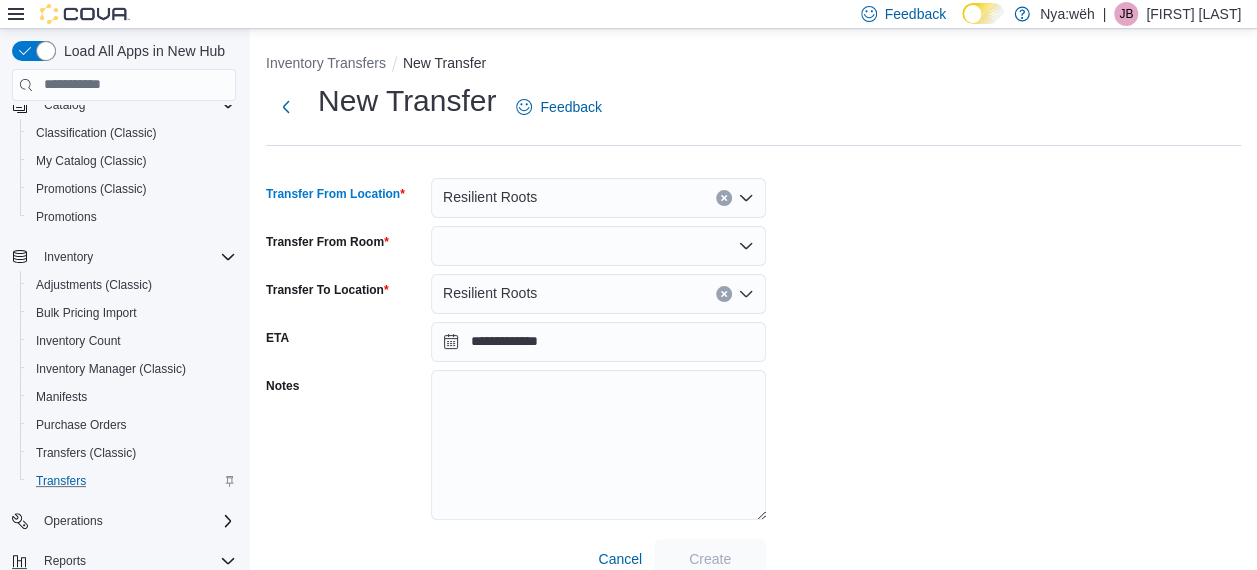click at bounding box center (598, 246) 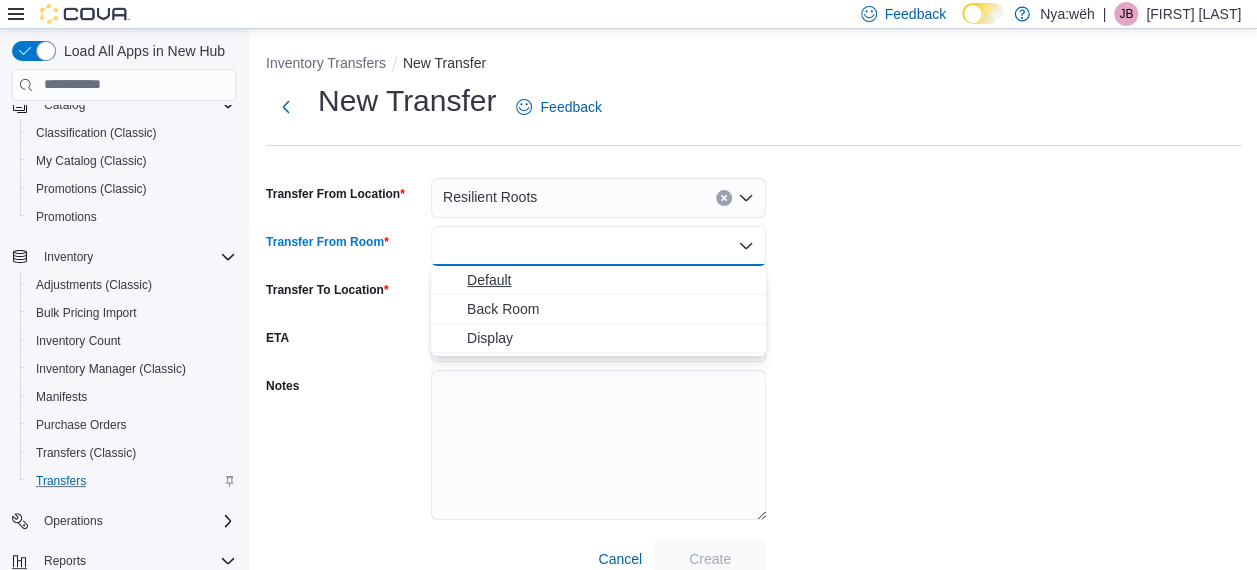 click on "Default" at bounding box center (610, 280) 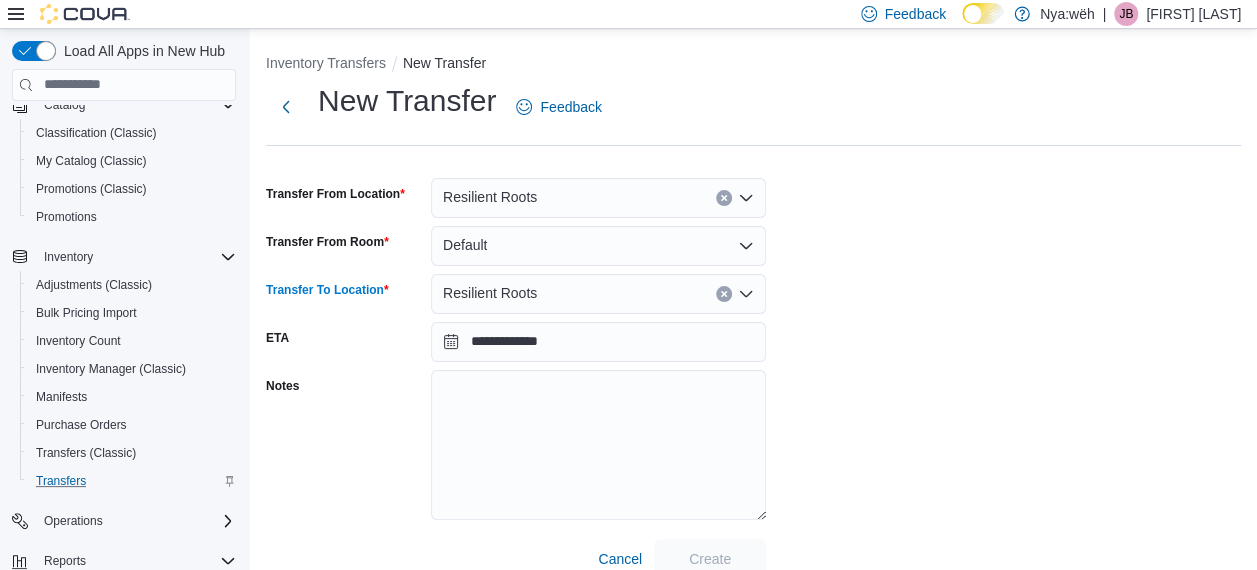 click on "Resilient Roots" at bounding box center (598, 294) 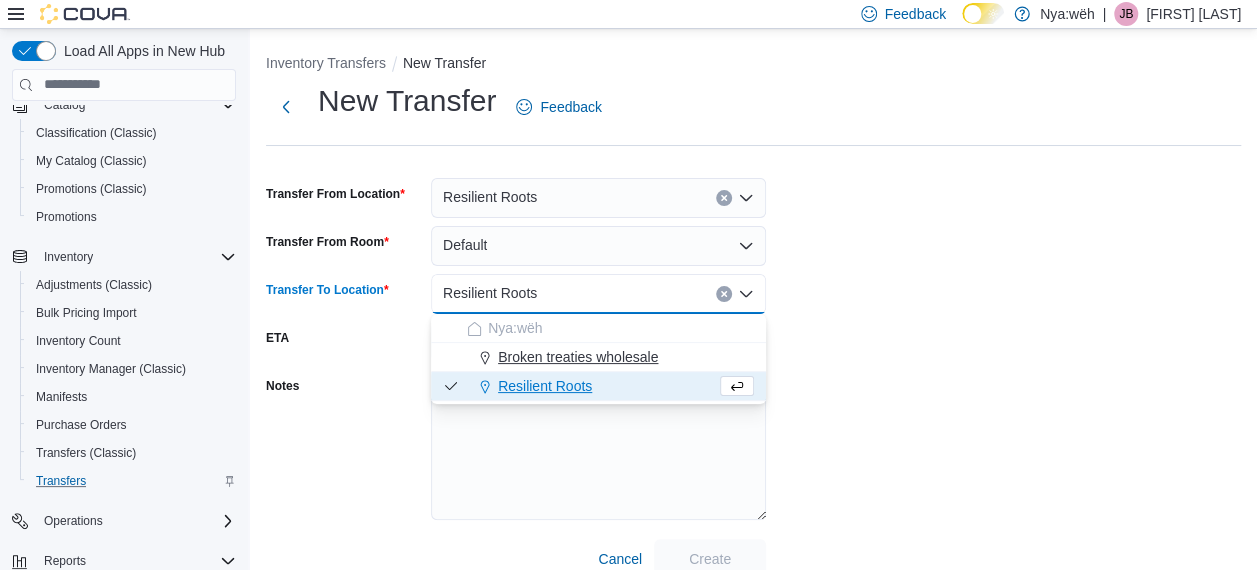 click on "Broken treaties wholesale" at bounding box center (578, 357) 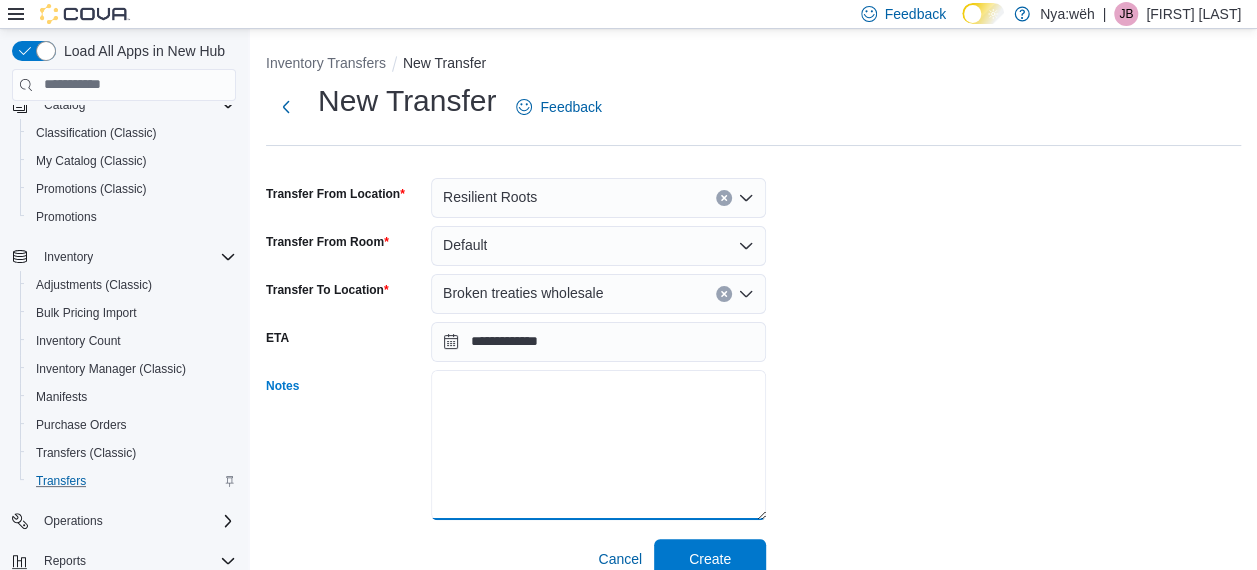 click on "Notes" at bounding box center (598, 445) 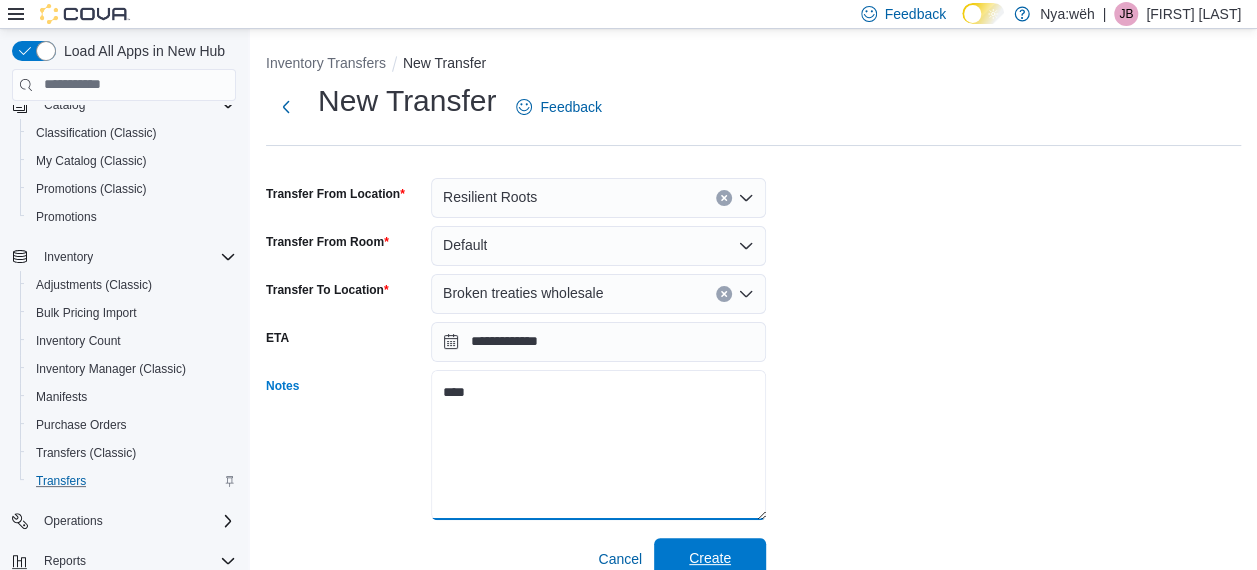 type on "****" 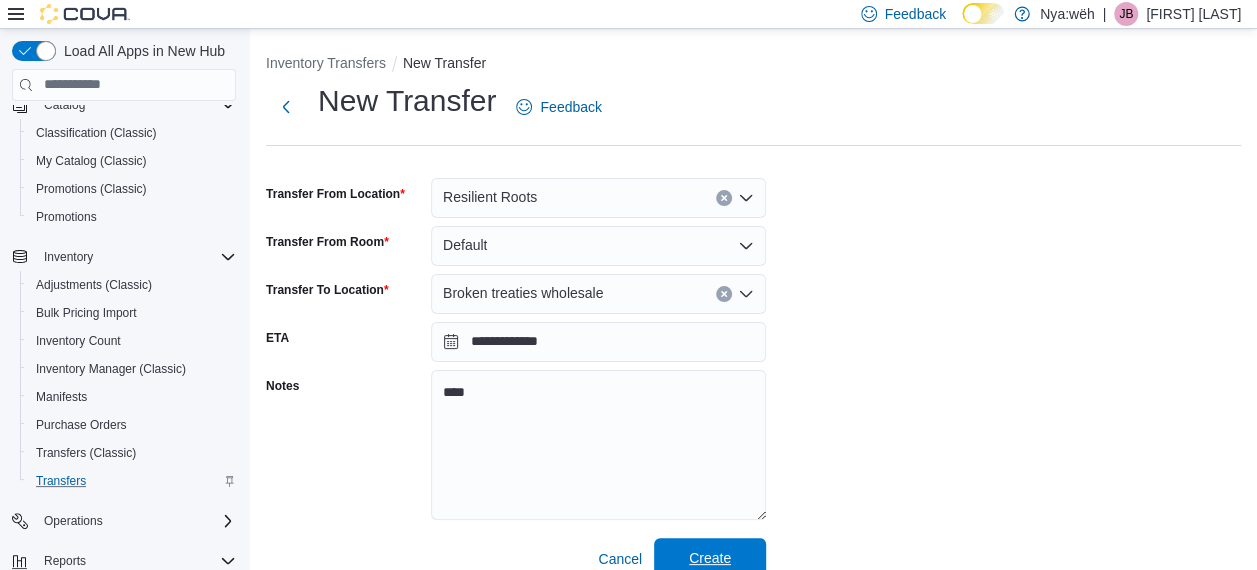 click on "Create" at bounding box center (710, 558) 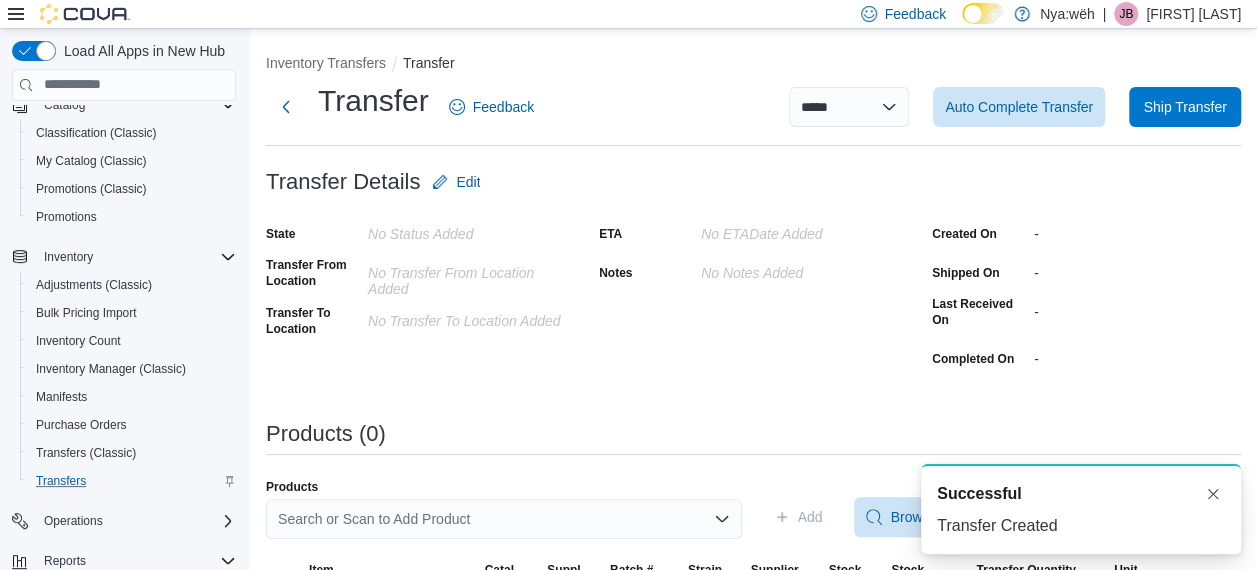 scroll, scrollTop: 0, scrollLeft: 0, axis: both 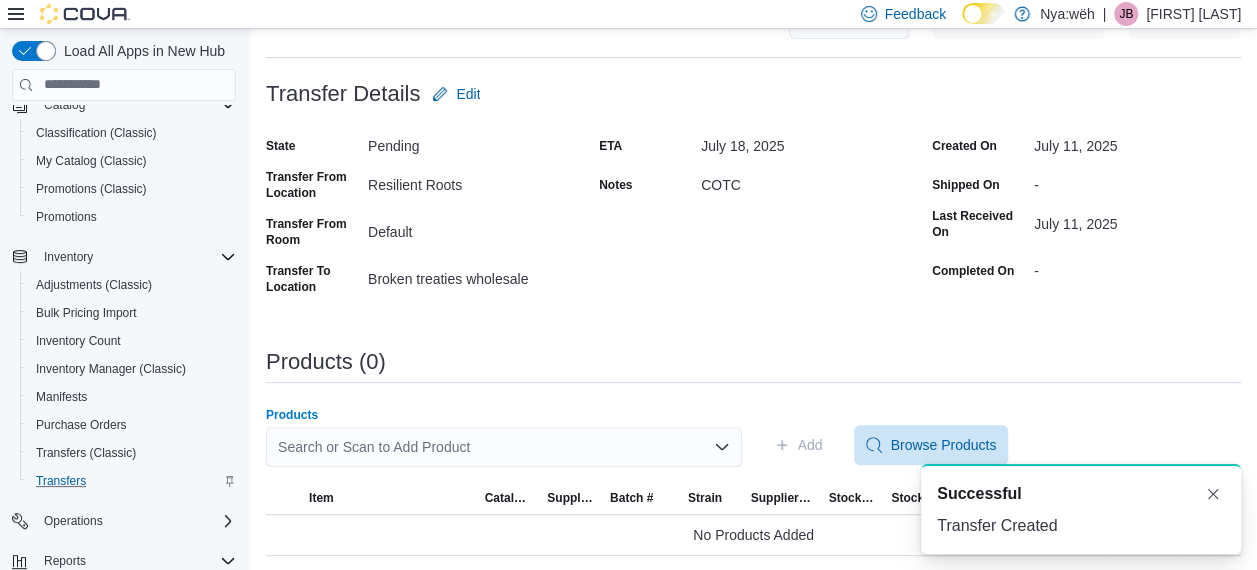 click on "Search or Scan to Add Product" at bounding box center (504, 447) 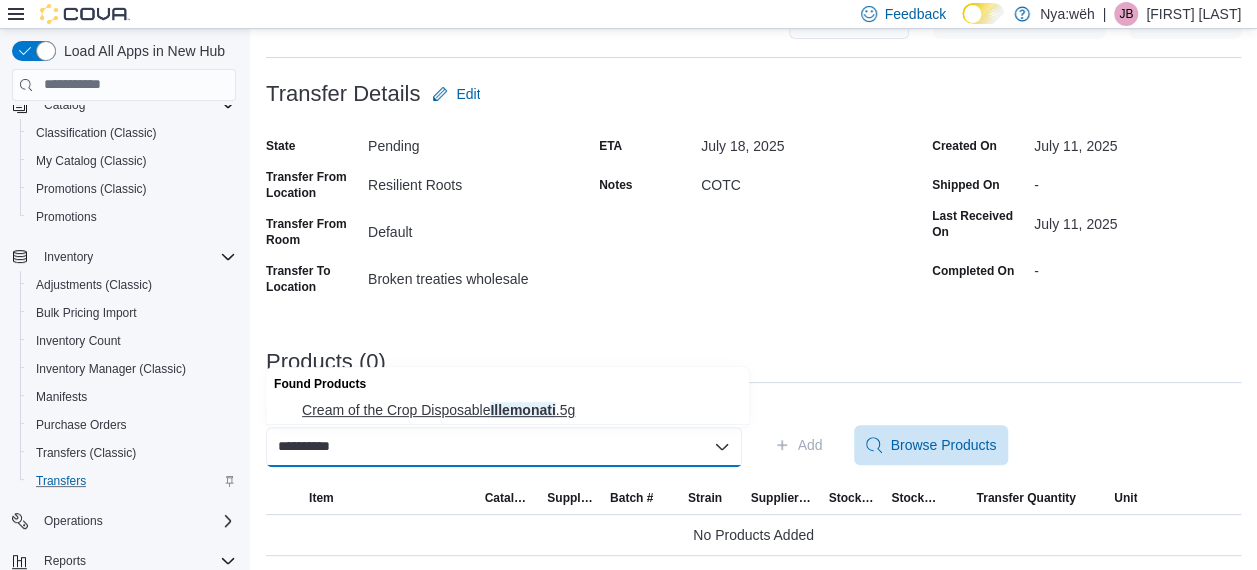 type on "**********" 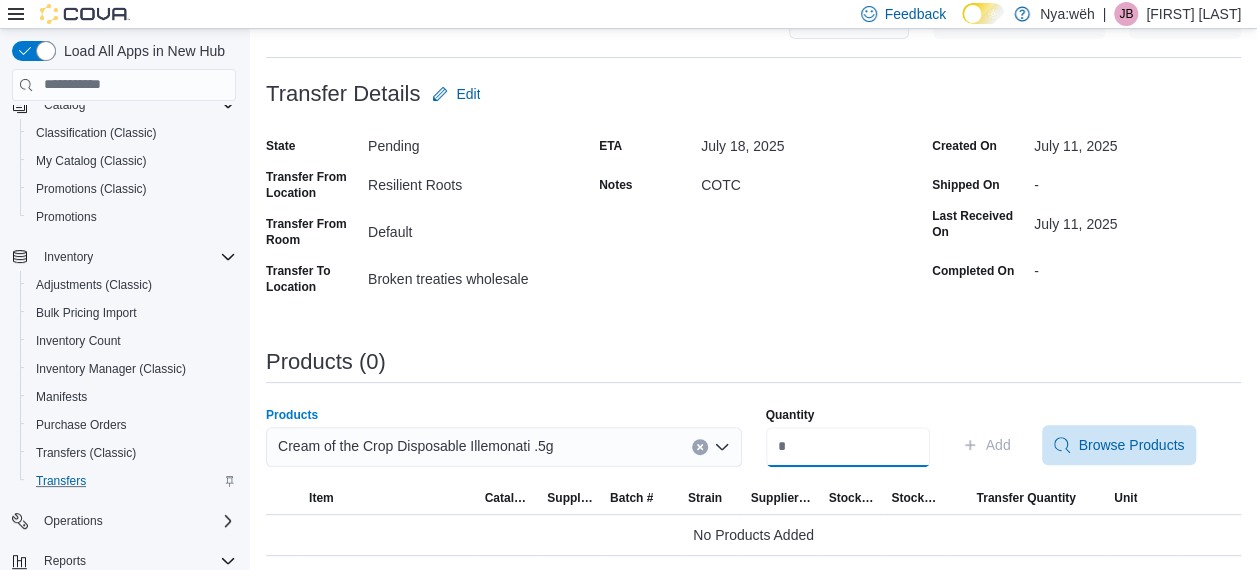 click on "Quantity" at bounding box center (848, 447) 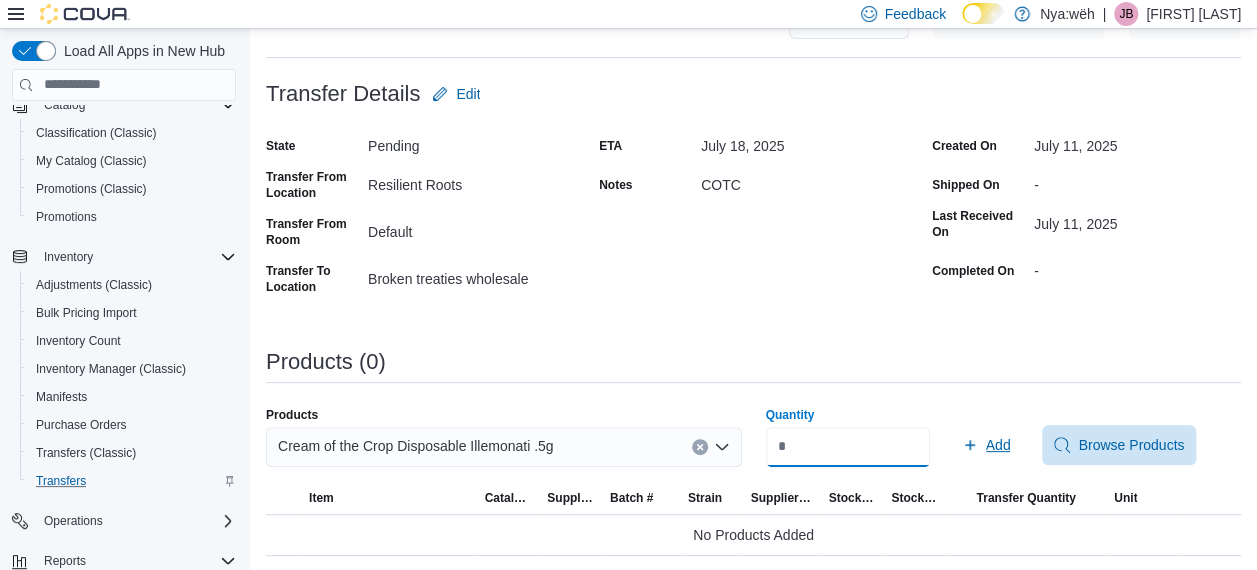 type on "**" 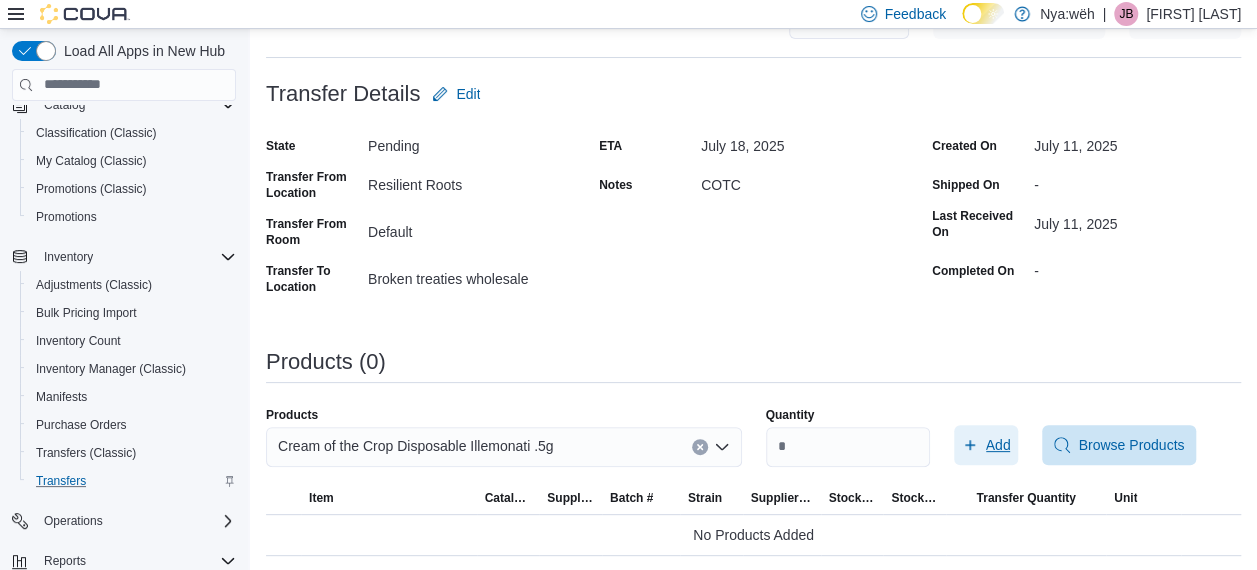 click on "Add" at bounding box center (998, 445) 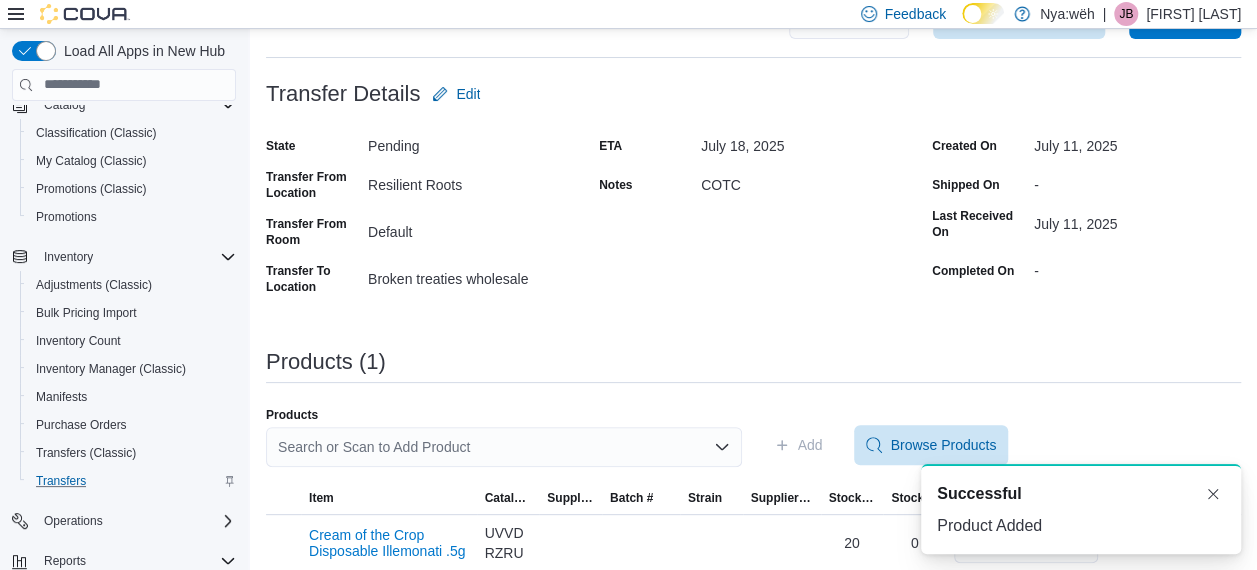 scroll, scrollTop: 0, scrollLeft: 0, axis: both 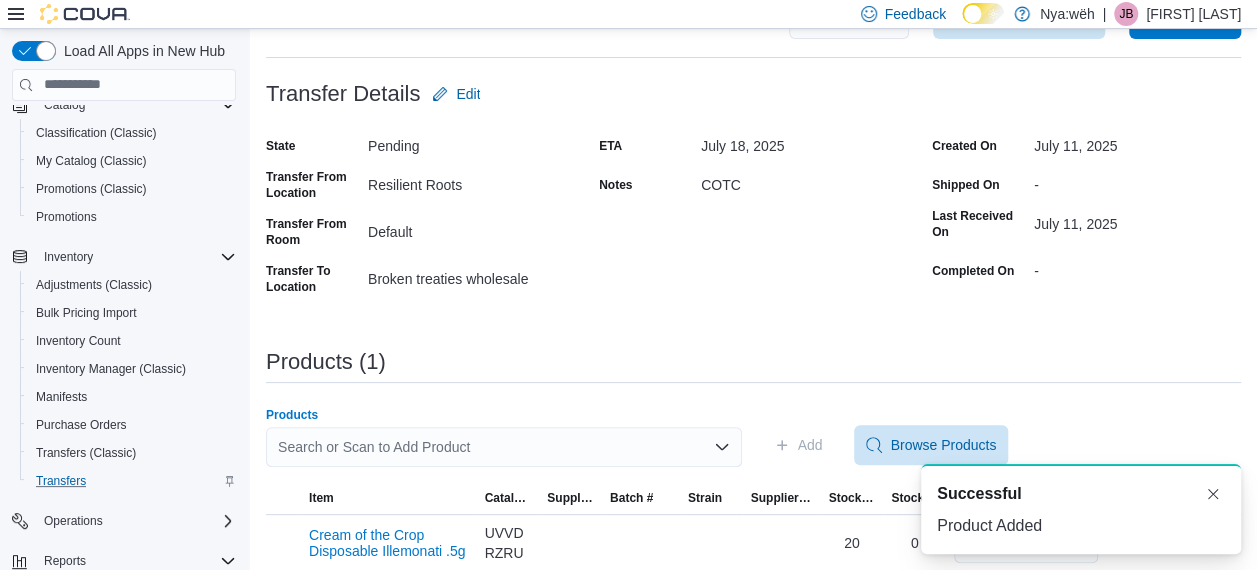 click on "Search or Scan to Add Product" at bounding box center [504, 447] 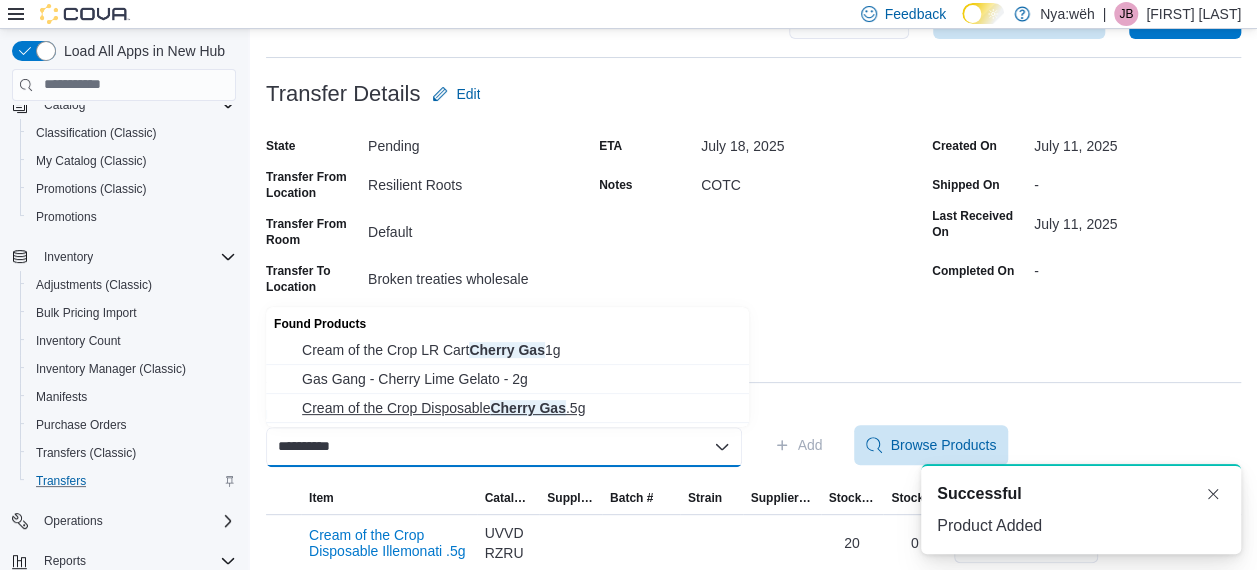 type on "**********" 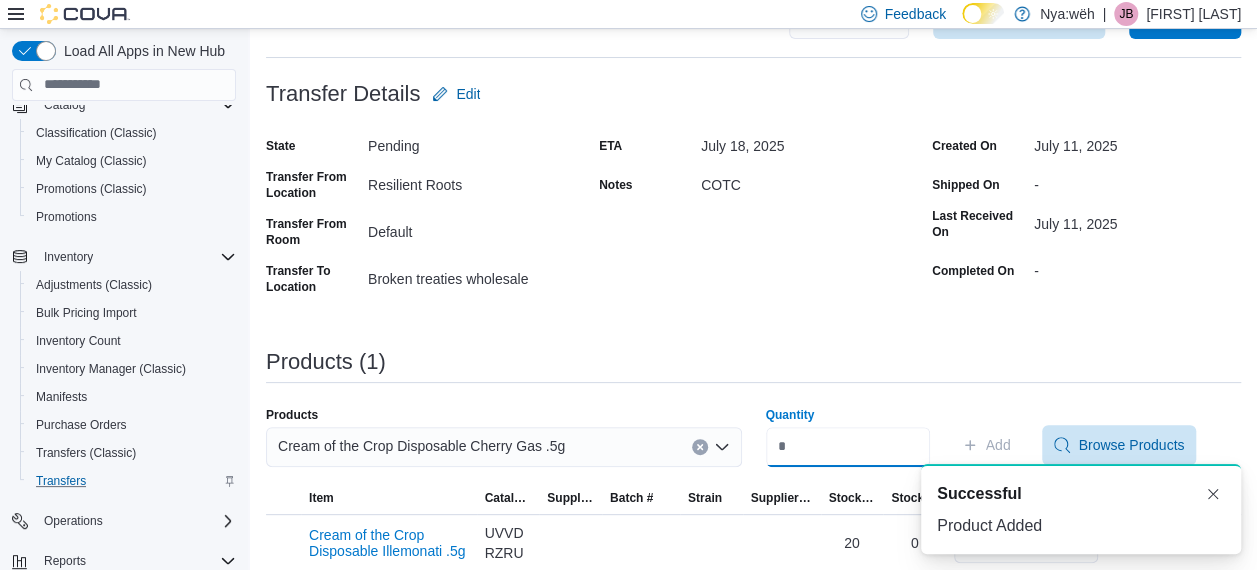 click on "Quantity" at bounding box center (848, 447) 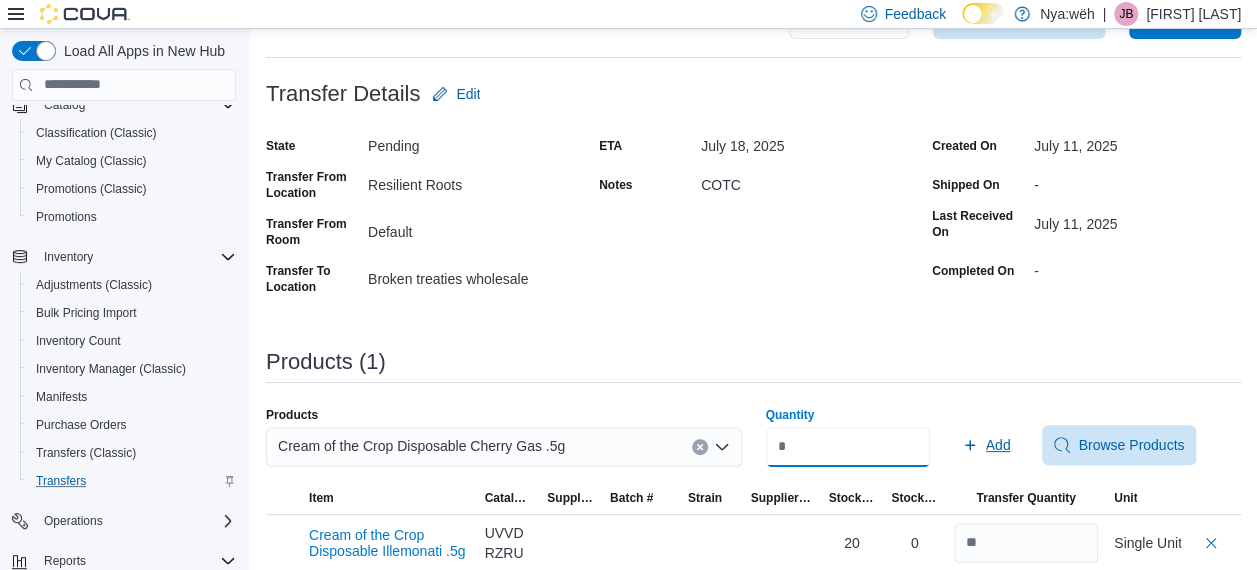 type on "**" 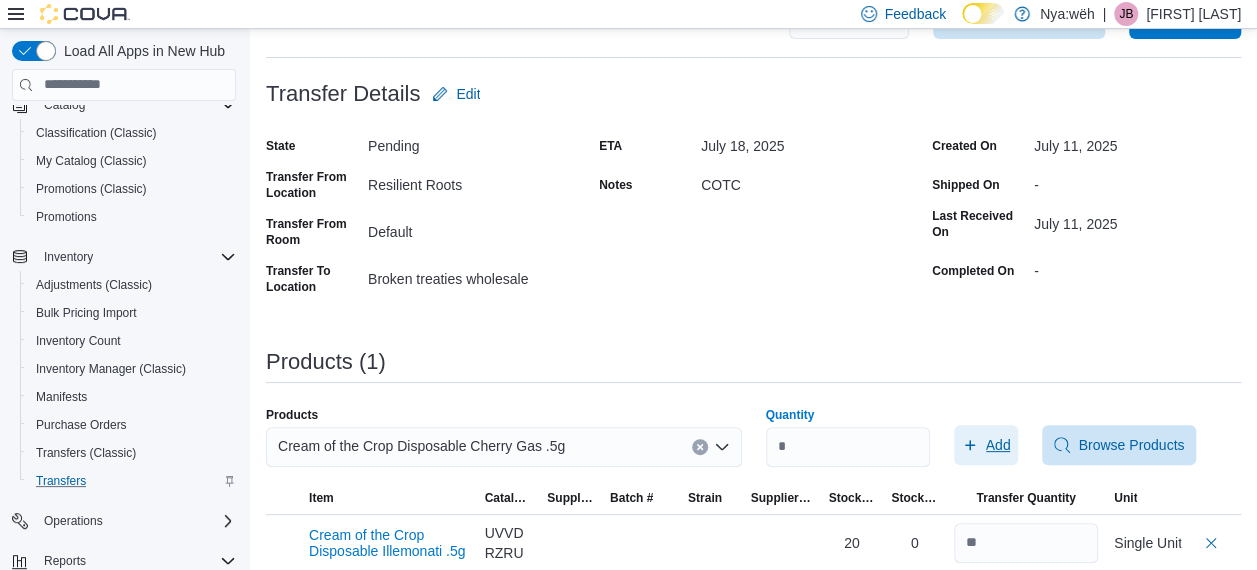 click on "Add" at bounding box center (998, 445) 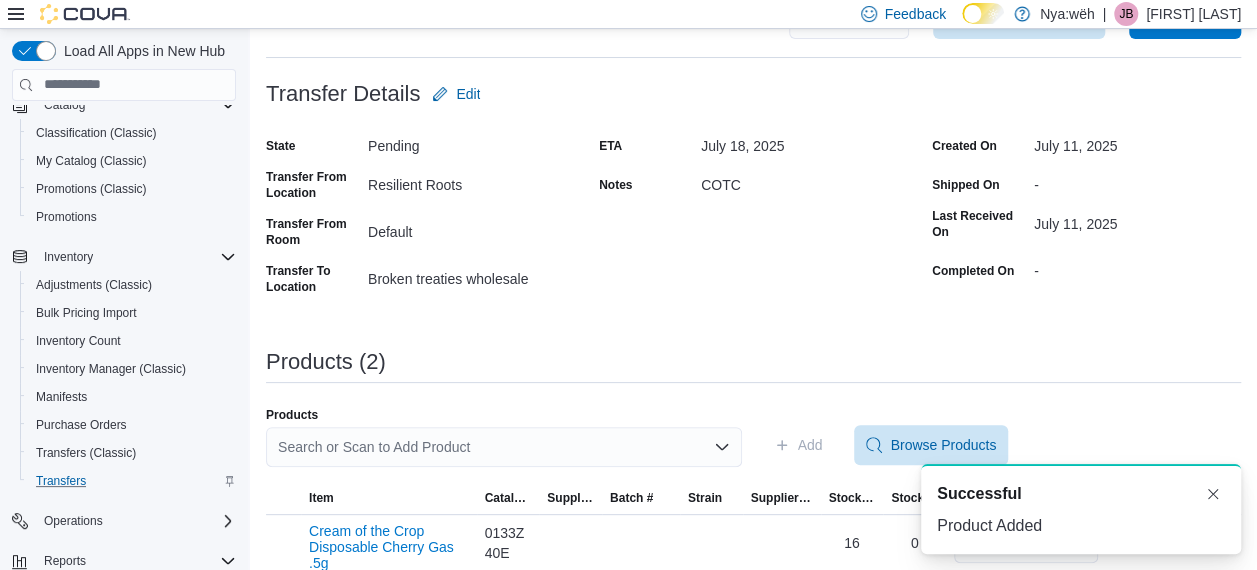 scroll, scrollTop: 0, scrollLeft: 0, axis: both 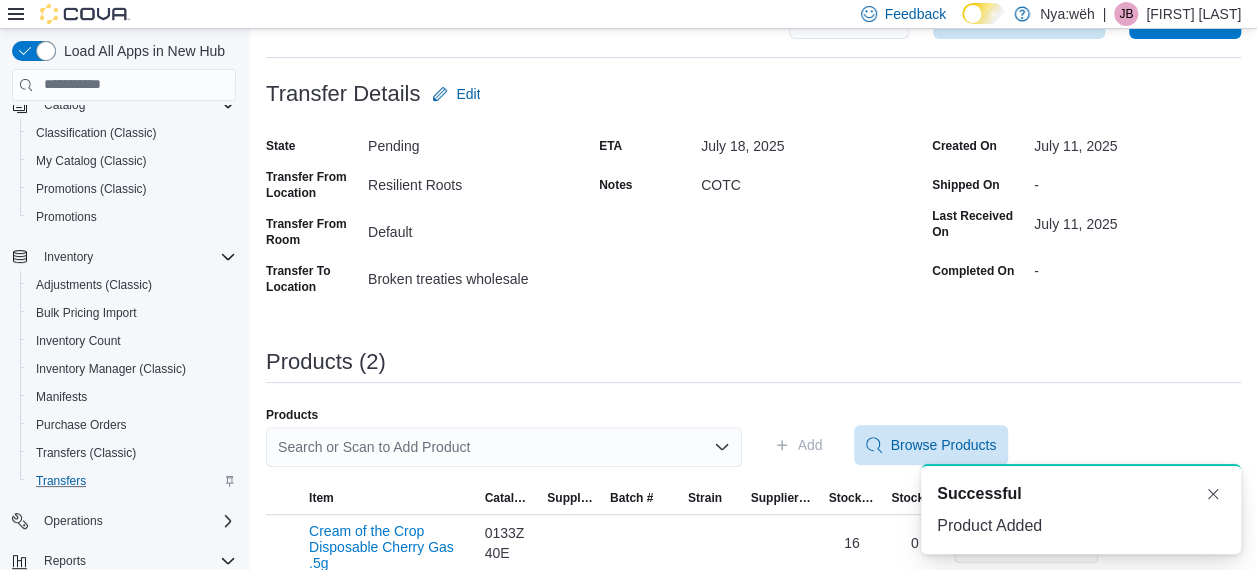 click on "Search or Scan to Add Product" at bounding box center [504, 447] 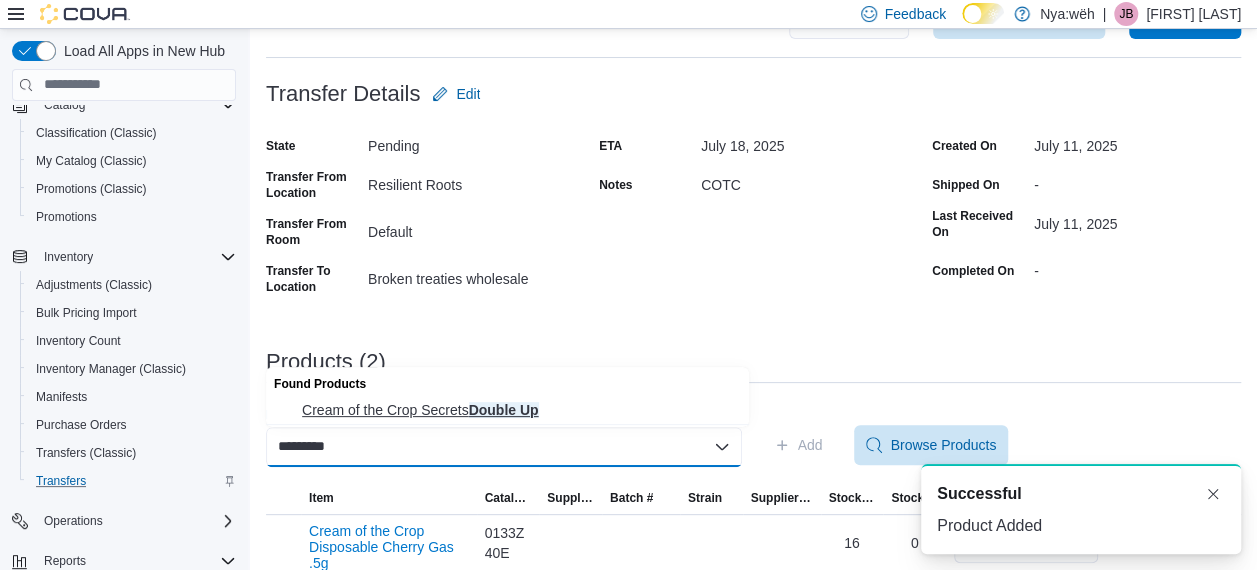 type on "*********" 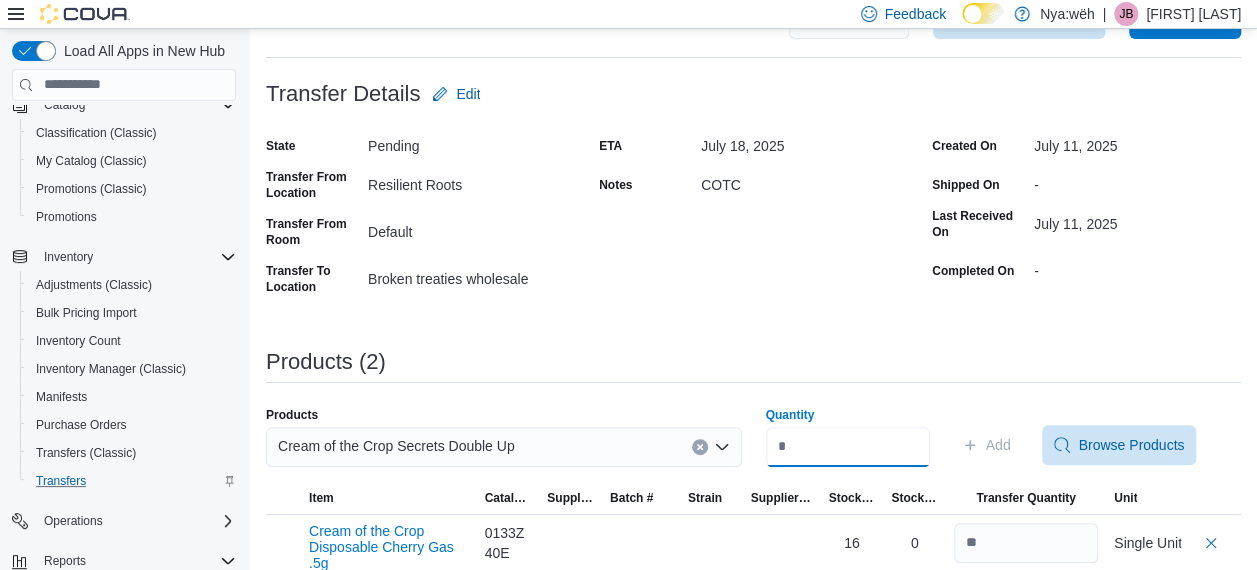 click on "Quantity" at bounding box center [848, 447] 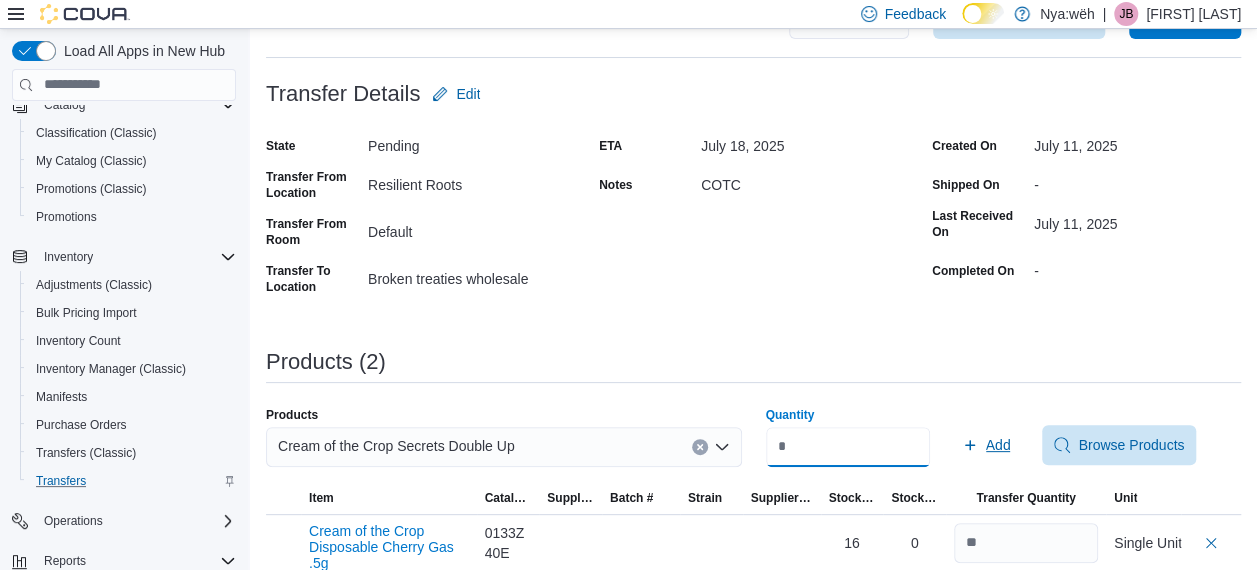 type on "**" 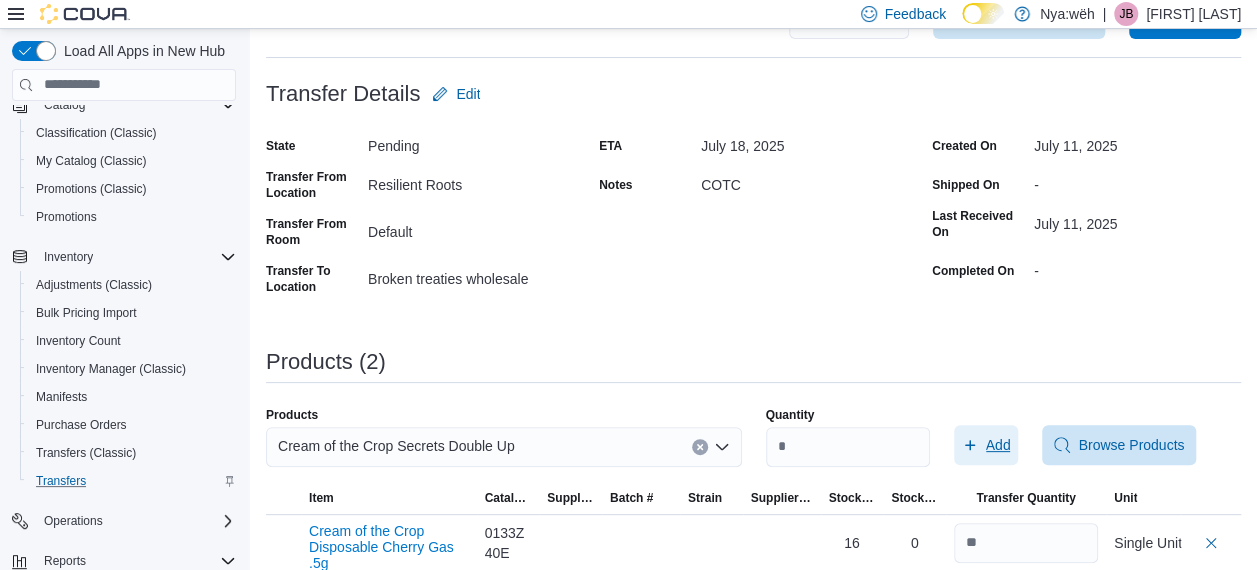 click on "Add" at bounding box center [998, 445] 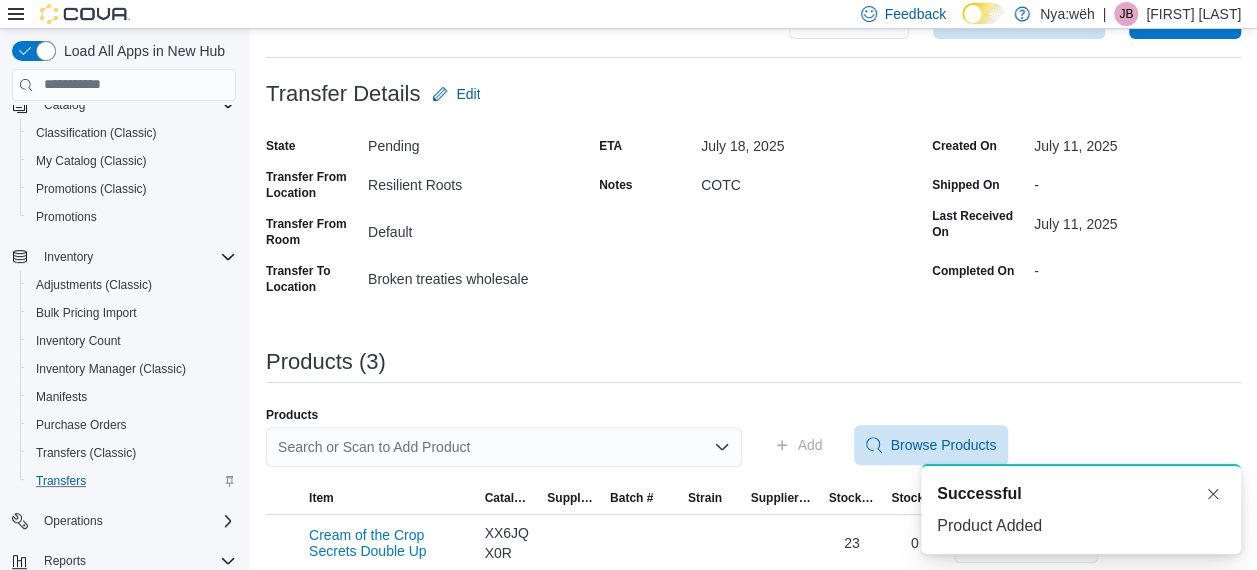 scroll, scrollTop: 0, scrollLeft: 0, axis: both 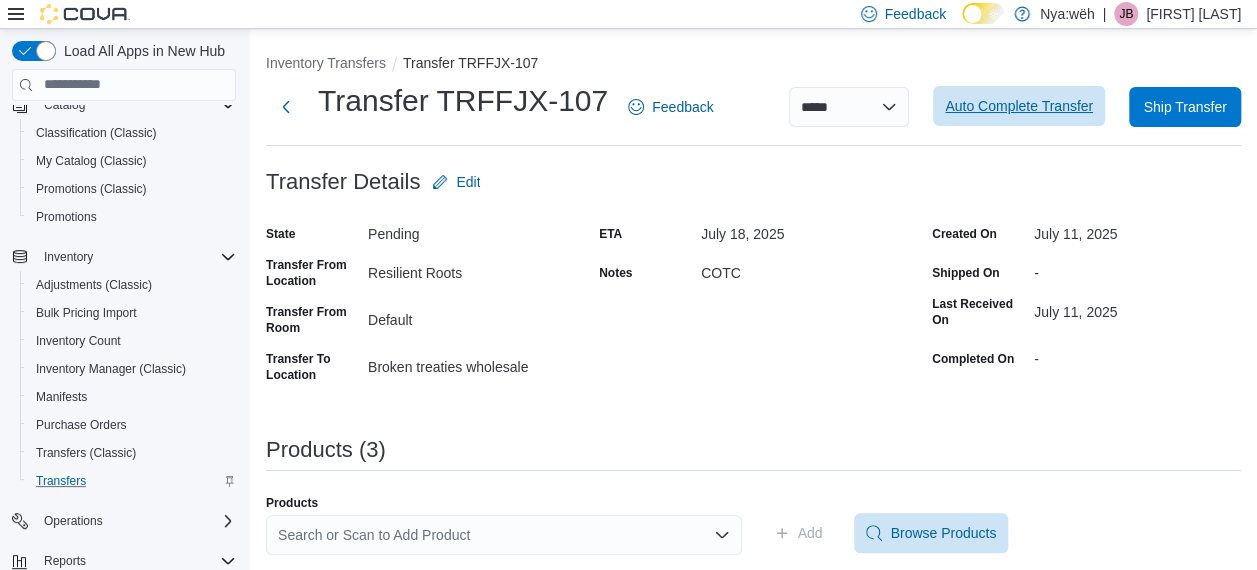 click on "Auto Complete Transfer" at bounding box center (1019, 106) 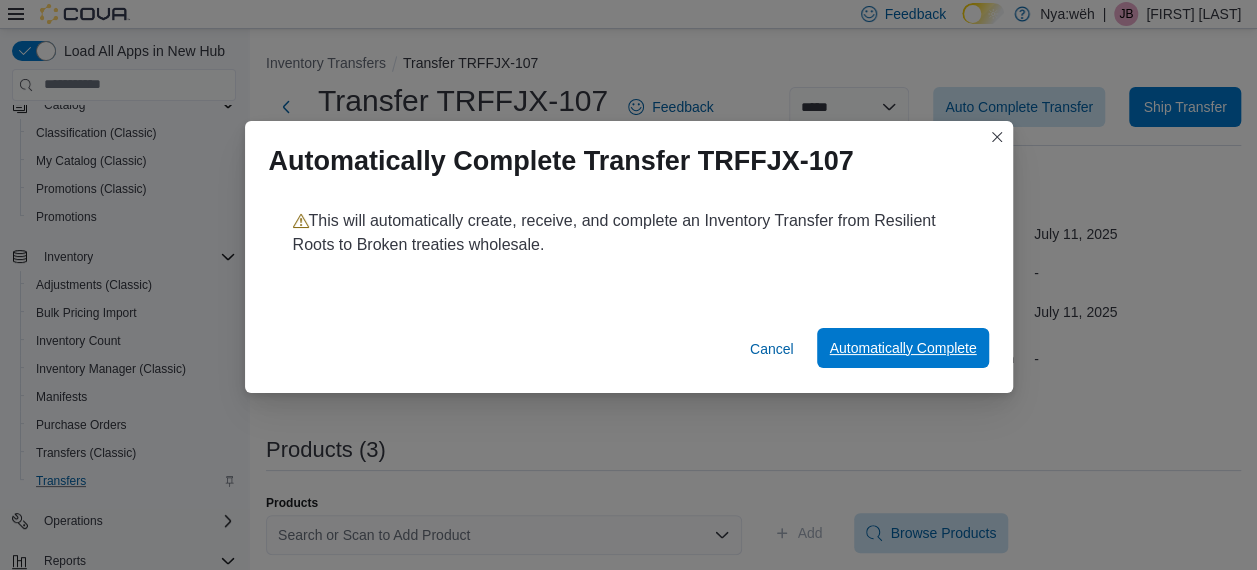 click on "Automatically Complete" at bounding box center [902, 348] 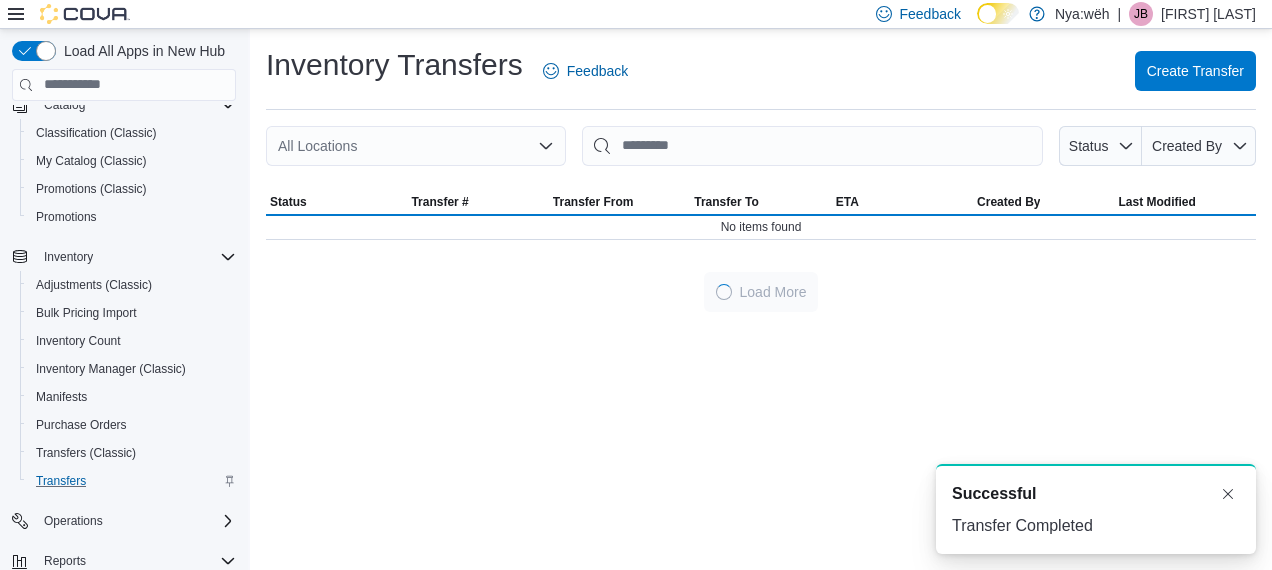 scroll, scrollTop: 0, scrollLeft: 0, axis: both 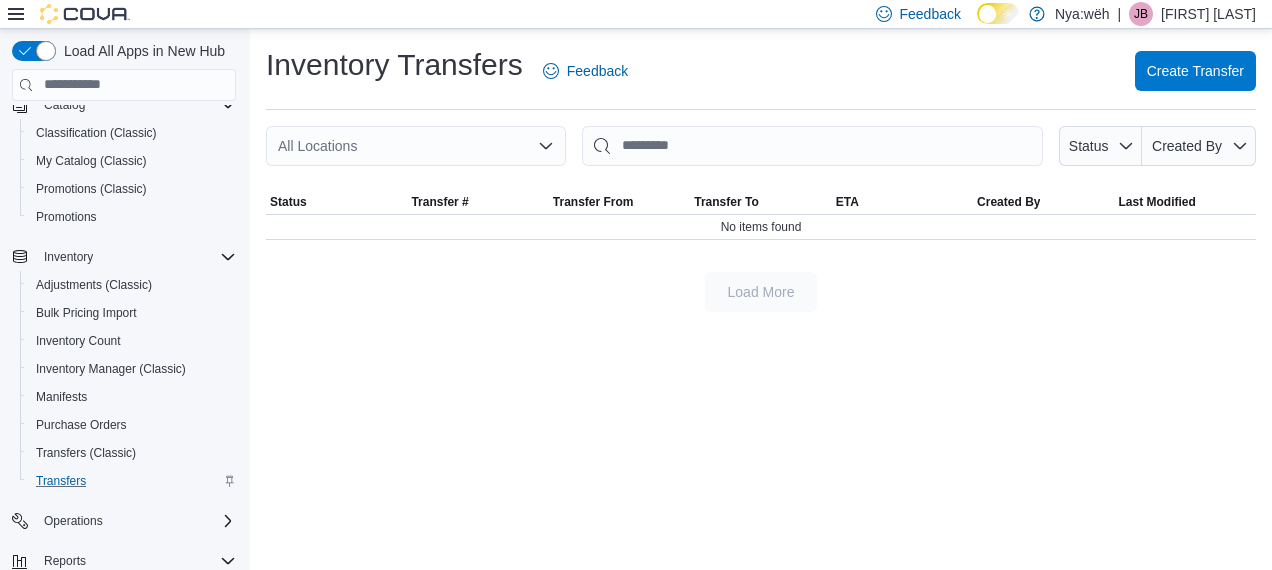 drag, startPoint x: 874, startPoint y: 134, endPoint x: 580, endPoint y: 314, distance: 344.72598 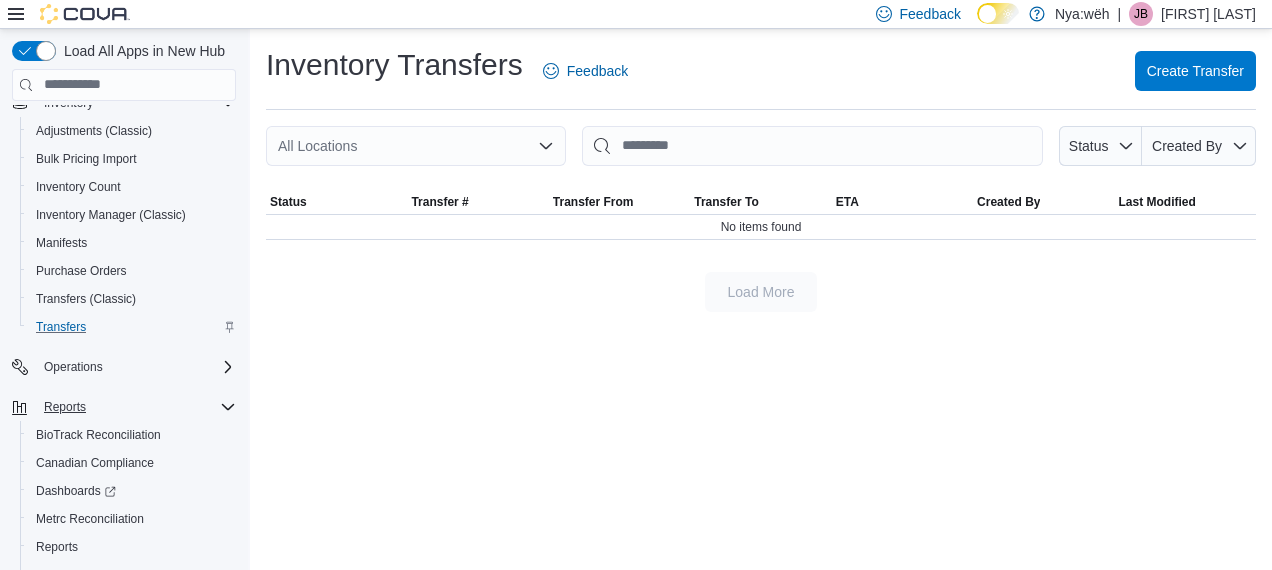 scroll, scrollTop: 423, scrollLeft: 0, axis: vertical 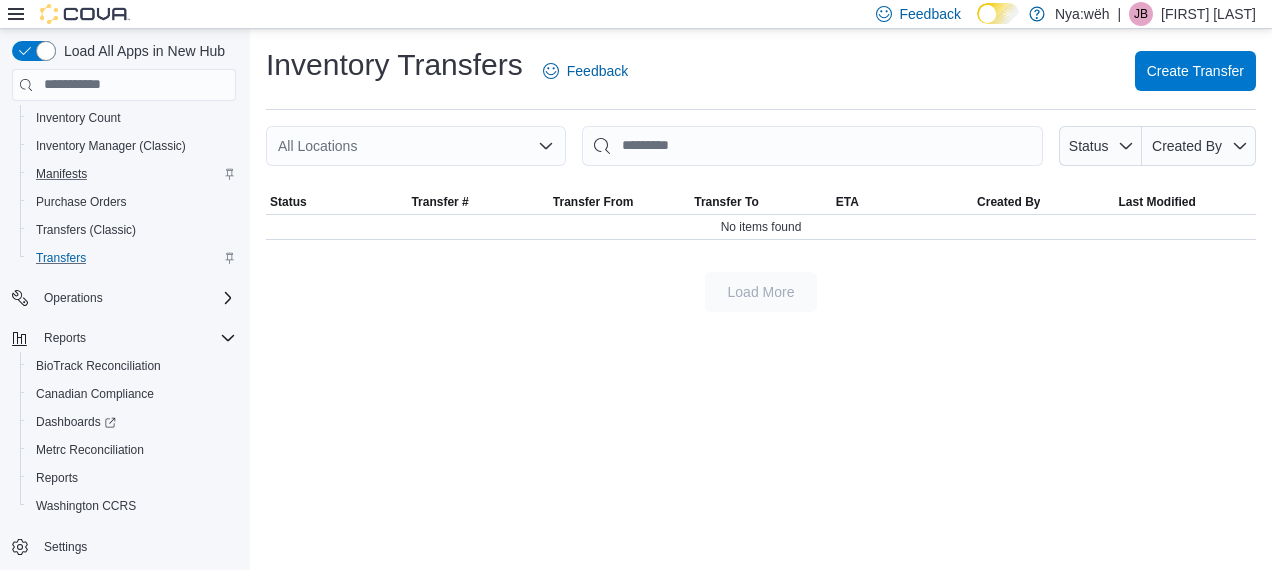 click on "Manifests" at bounding box center (132, 174) 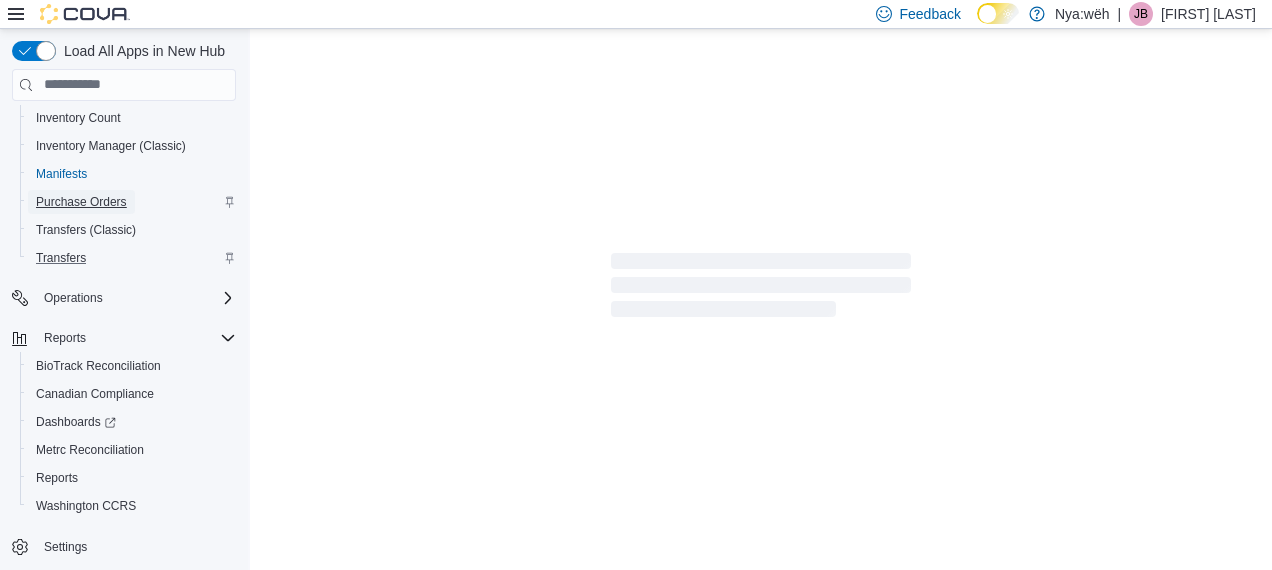 click on "Purchase Orders" at bounding box center [81, 202] 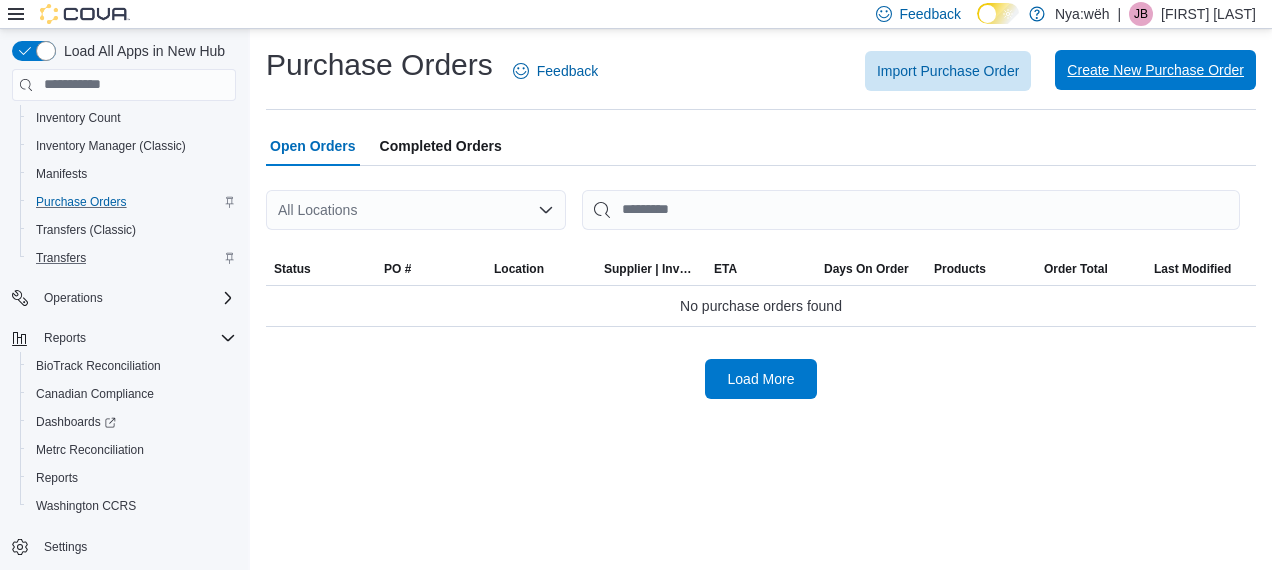click on "Create New Purchase Order" at bounding box center (1155, 70) 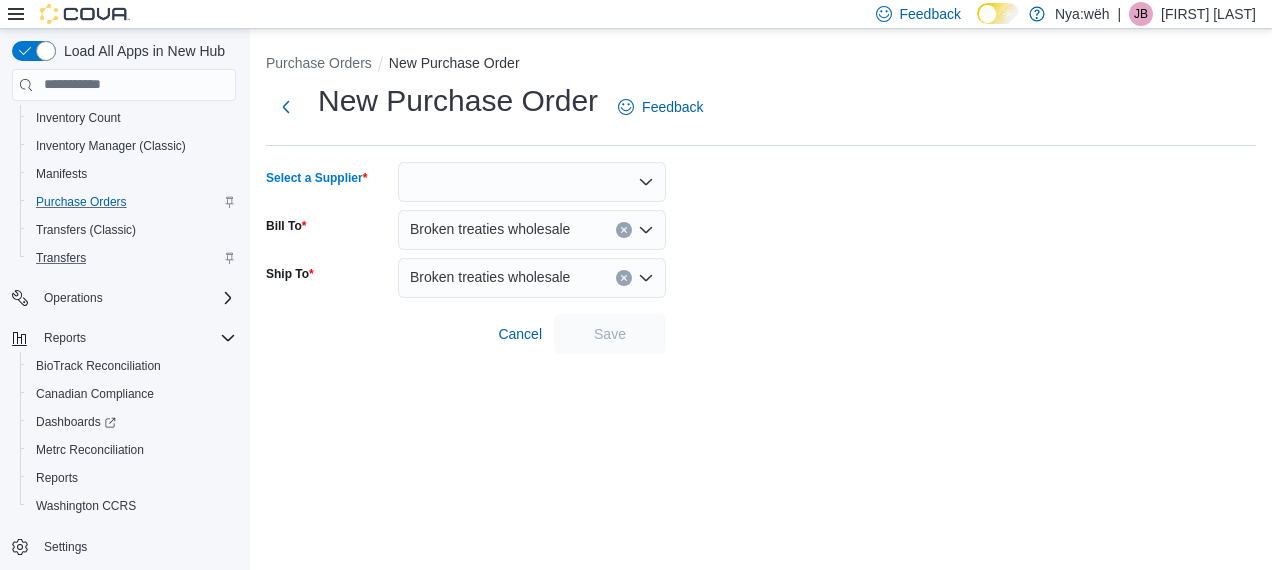 click at bounding box center (532, 182) 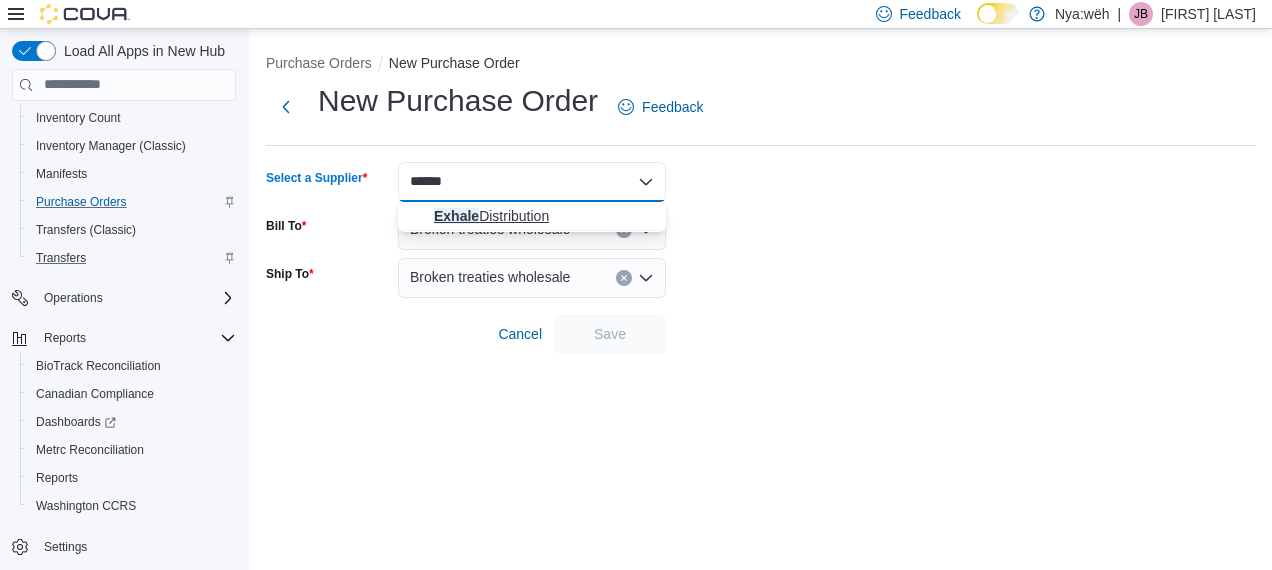 type on "******" 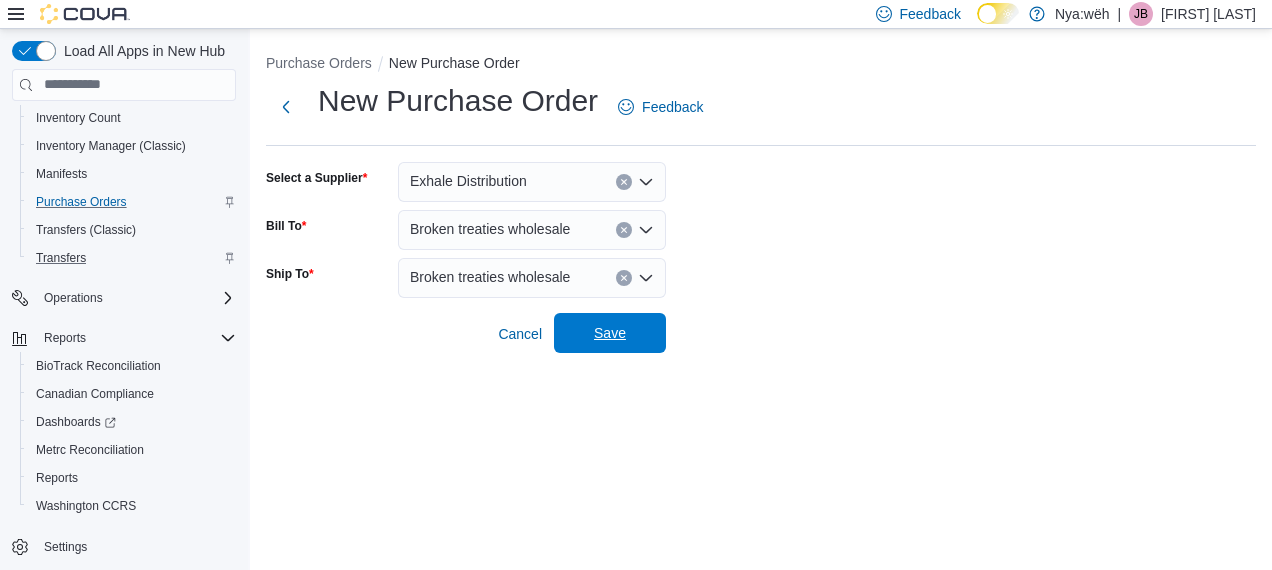 click on "Save" at bounding box center [610, 333] 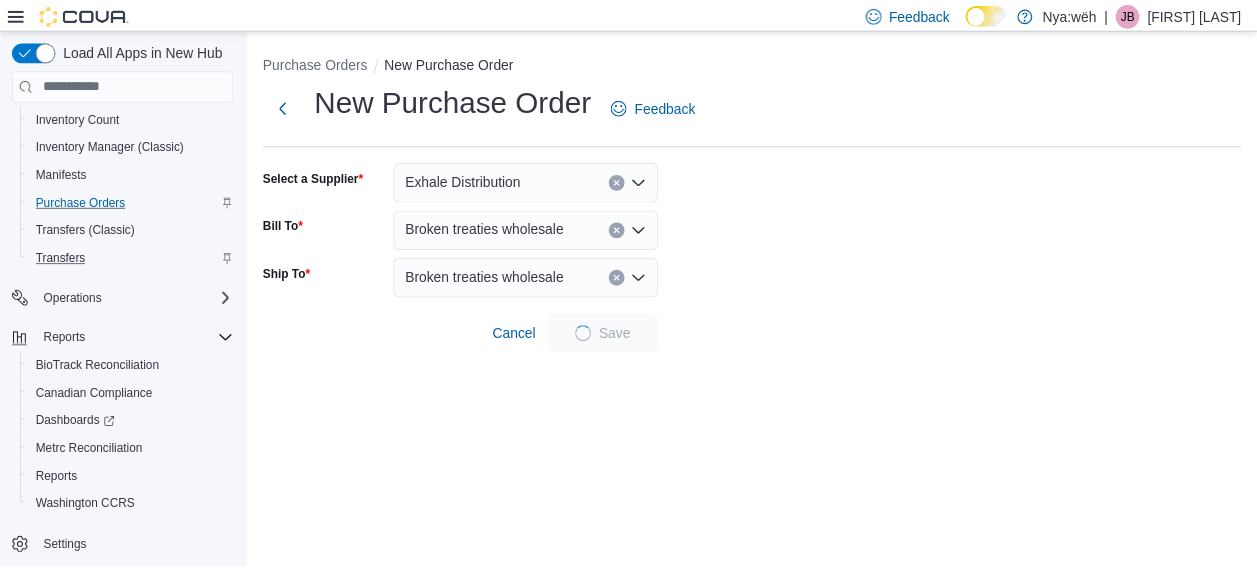 scroll, scrollTop: 0, scrollLeft: 0, axis: both 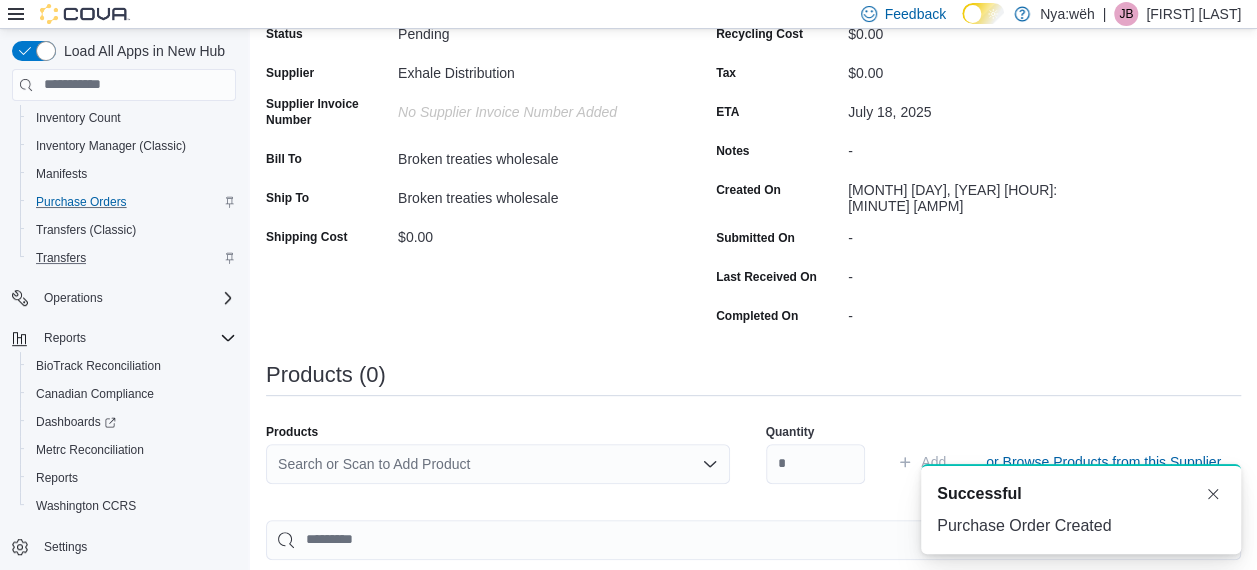 click on "Search or Scan to Add Product" at bounding box center (498, 464) 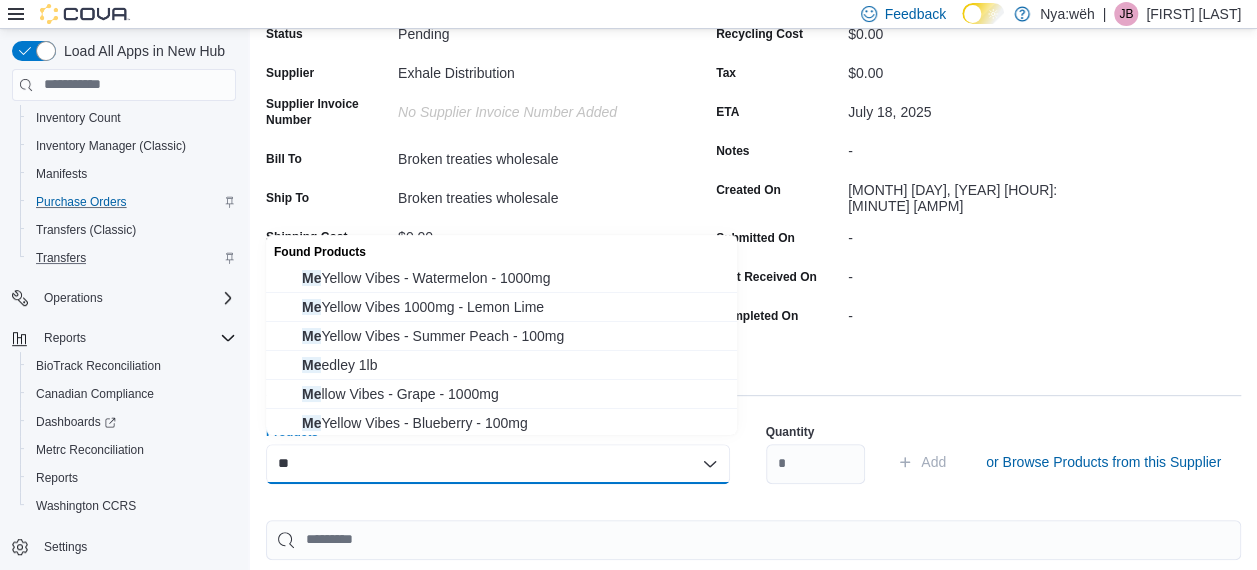 type on "*" 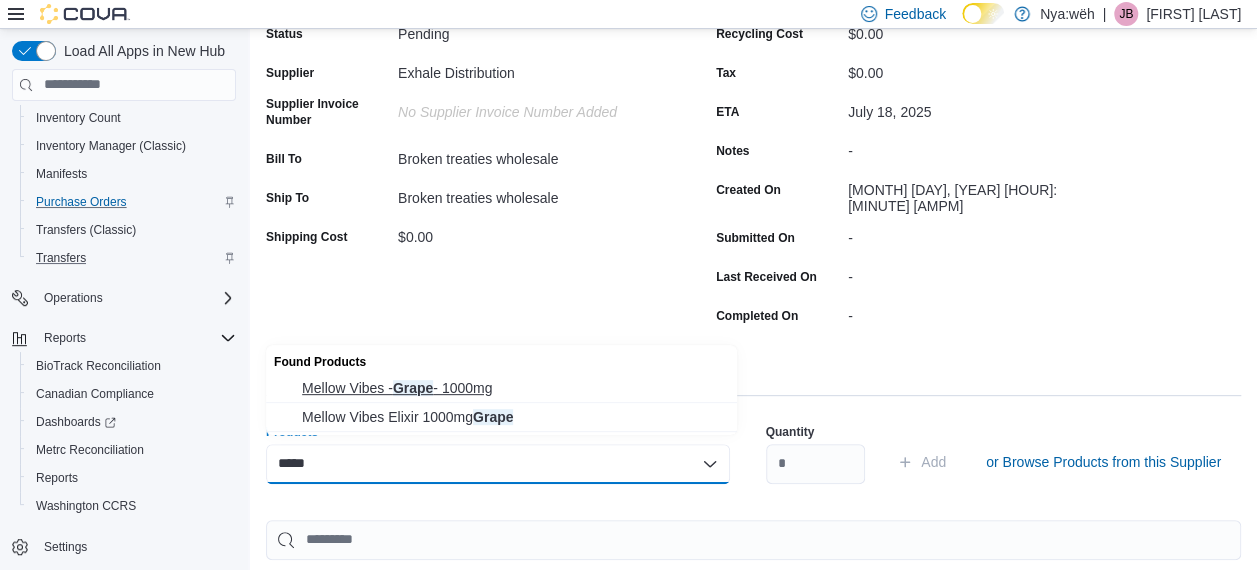 type on "*****" 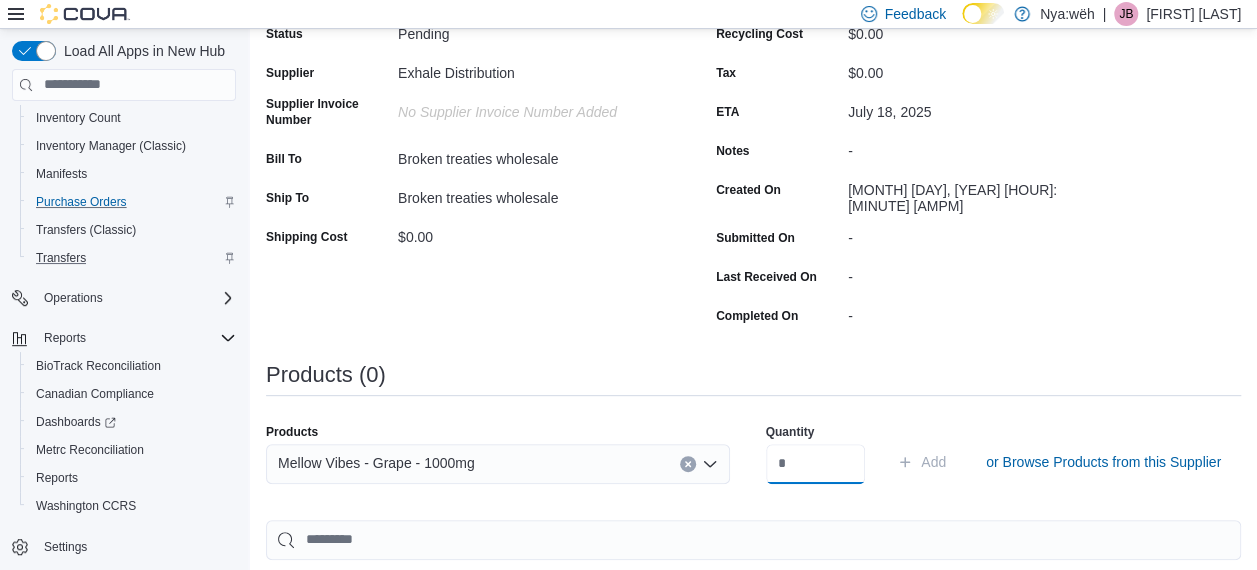 click at bounding box center [816, 464] 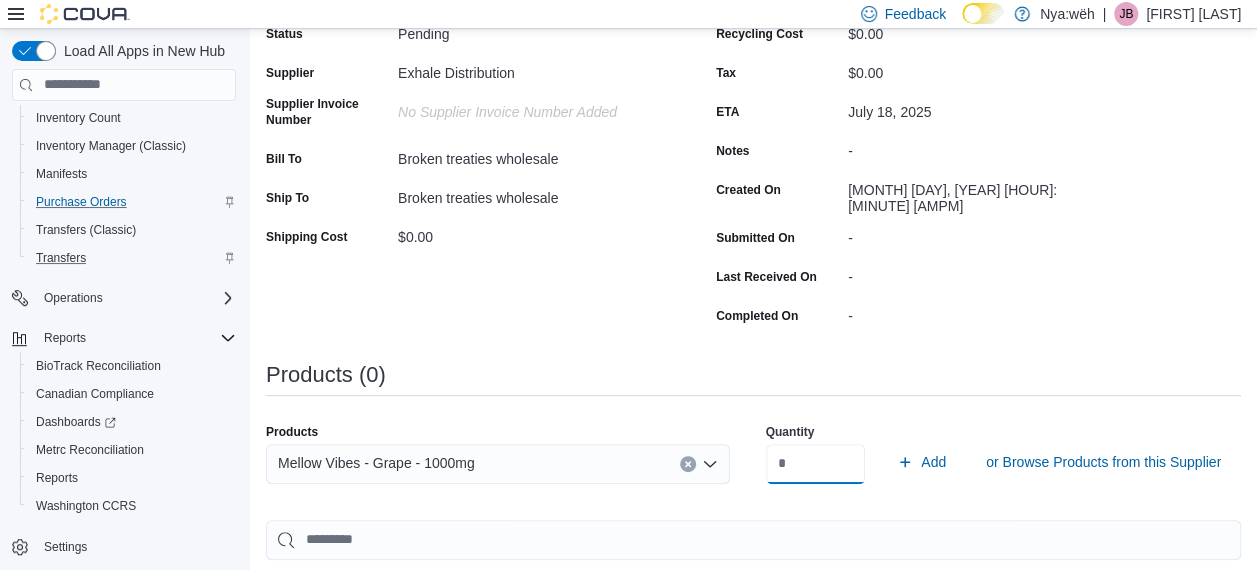 type on "***" 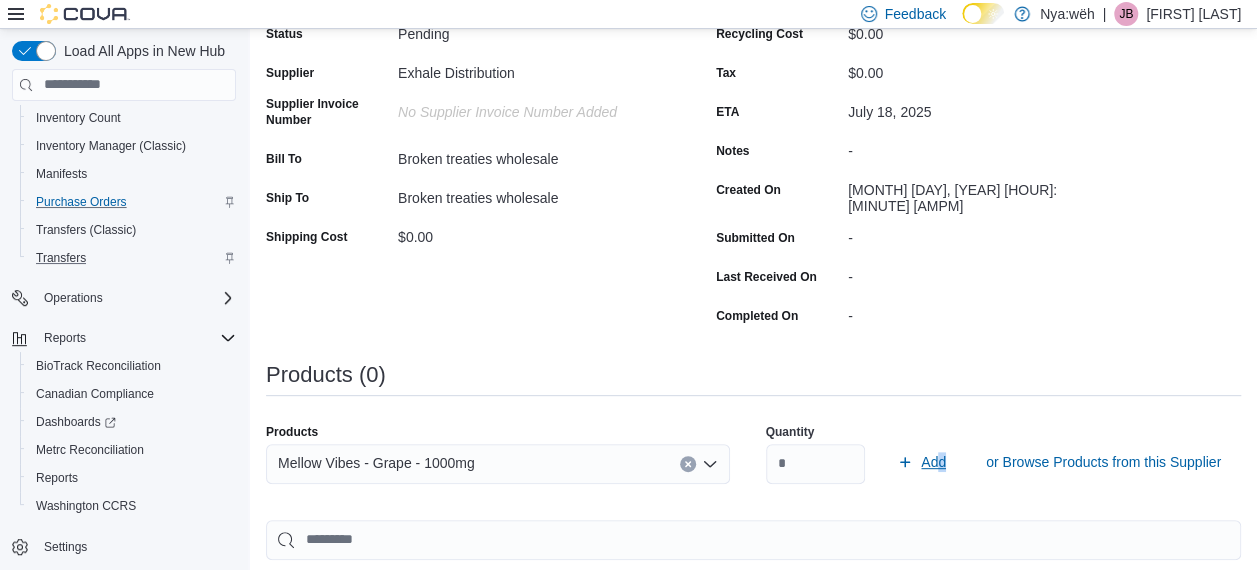 drag, startPoint x: 990, startPoint y: 448, endPoint x: 953, endPoint y: 458, distance: 38.327538 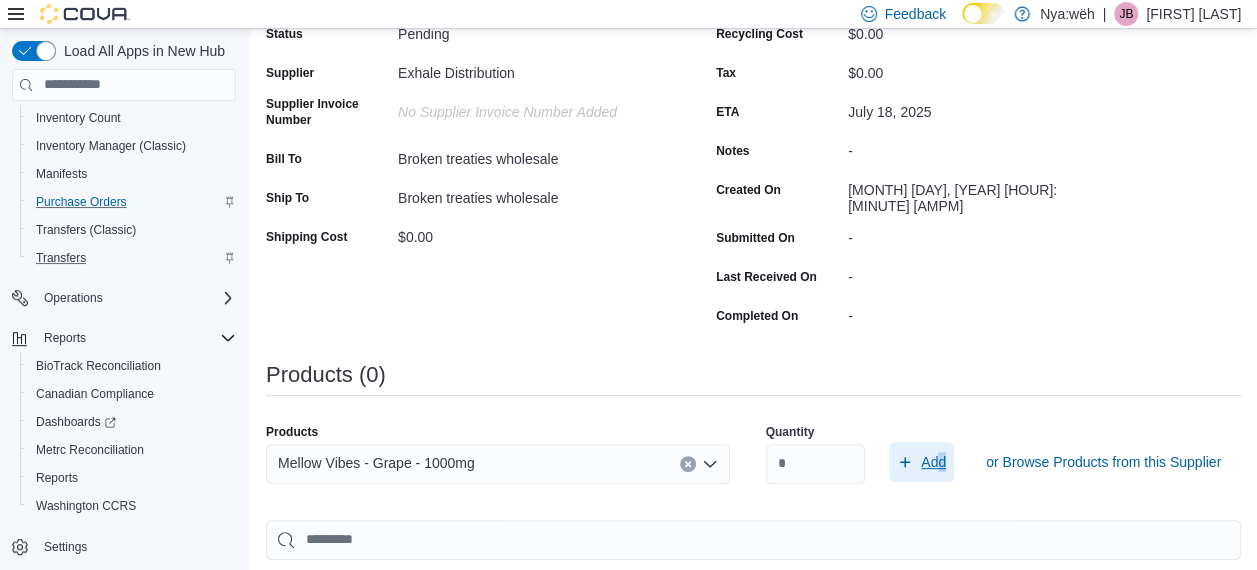 click on "Add" at bounding box center (933, 462) 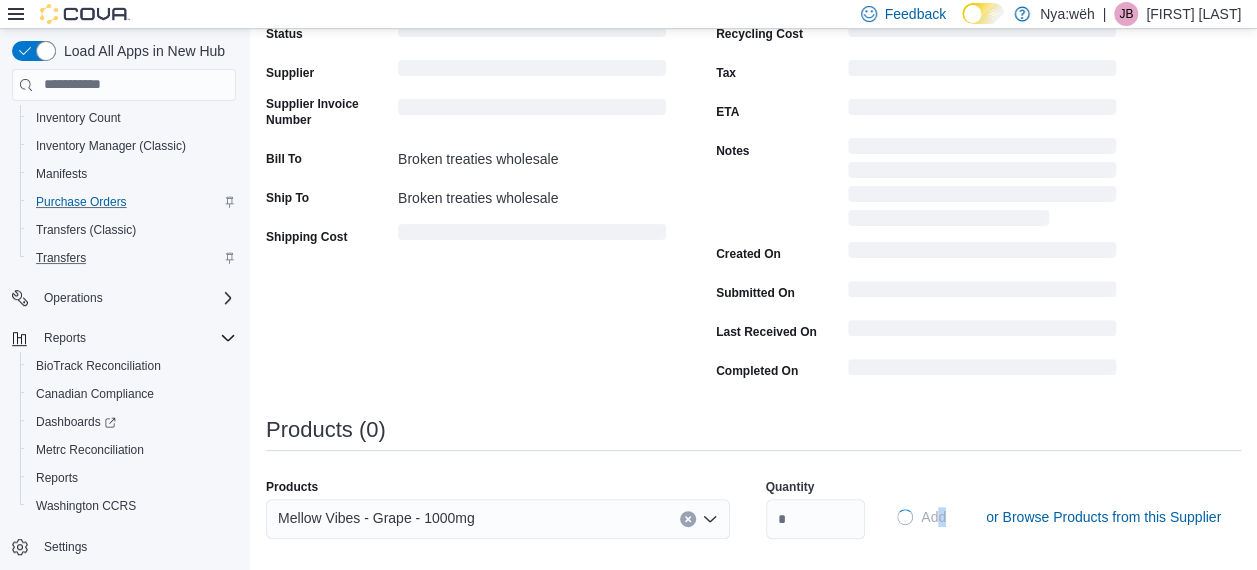 type 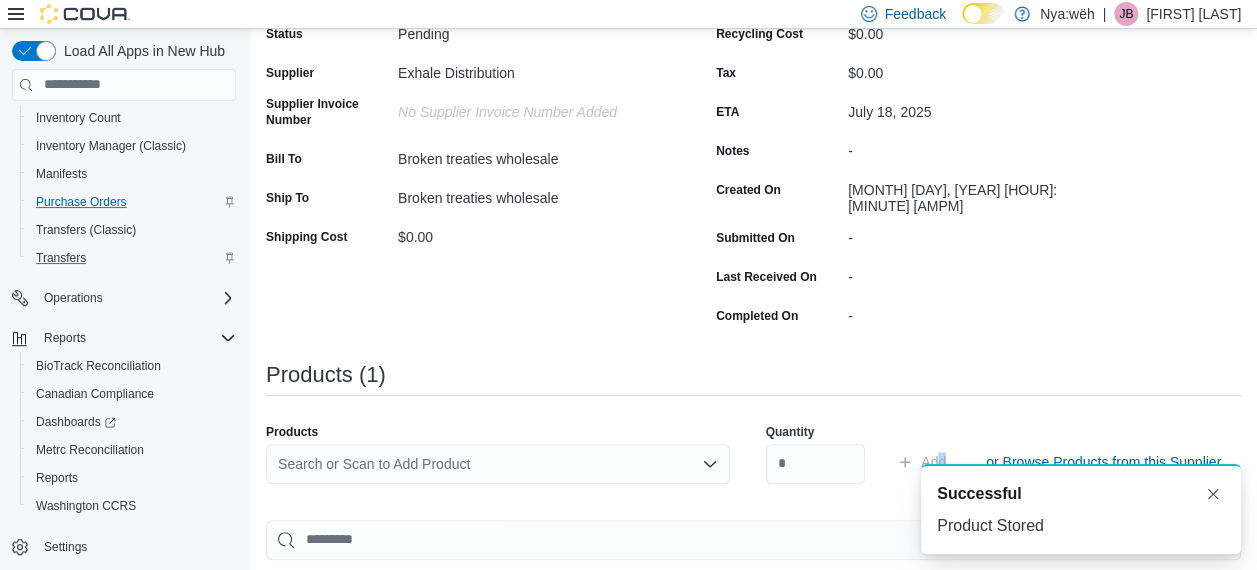 scroll, scrollTop: 0, scrollLeft: 0, axis: both 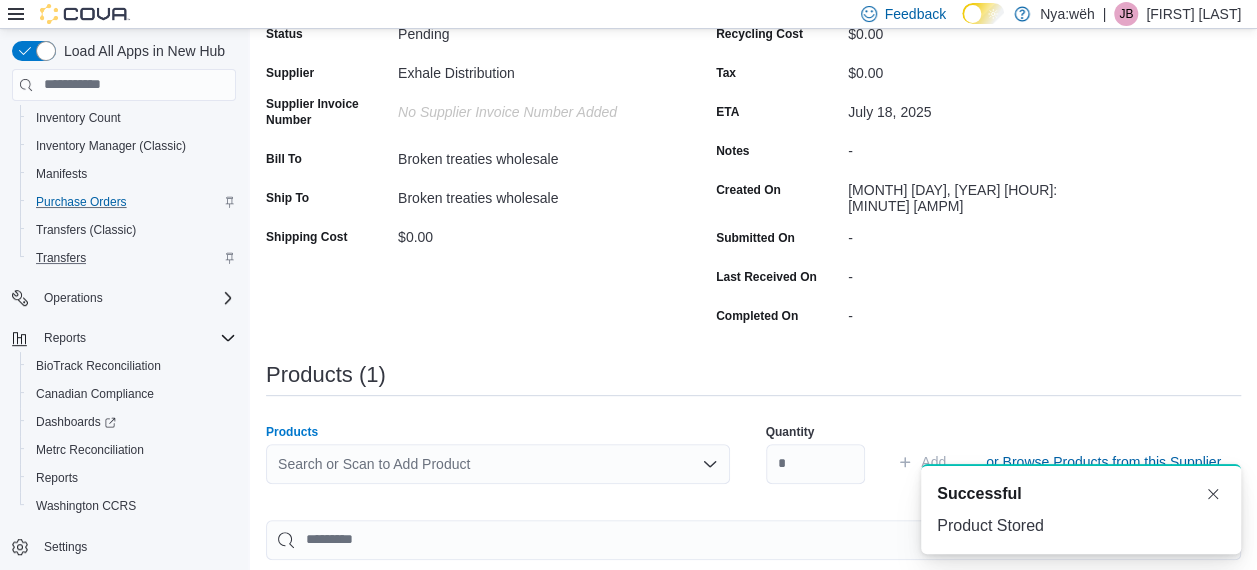 click on "Search or Scan to Add Product" at bounding box center [498, 464] 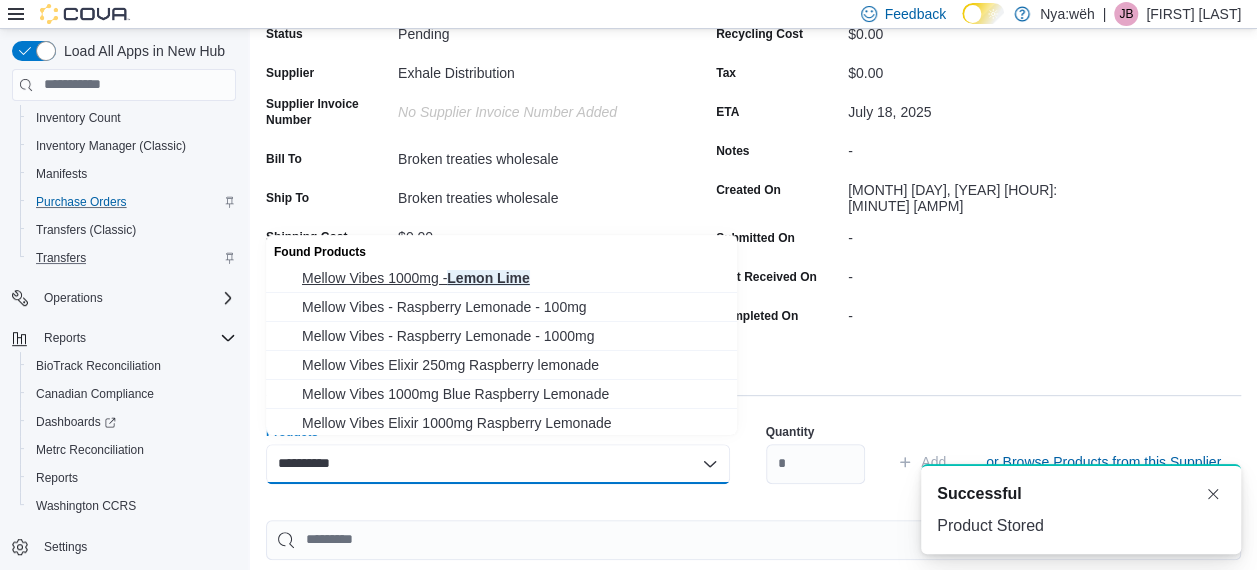 type on "**********" 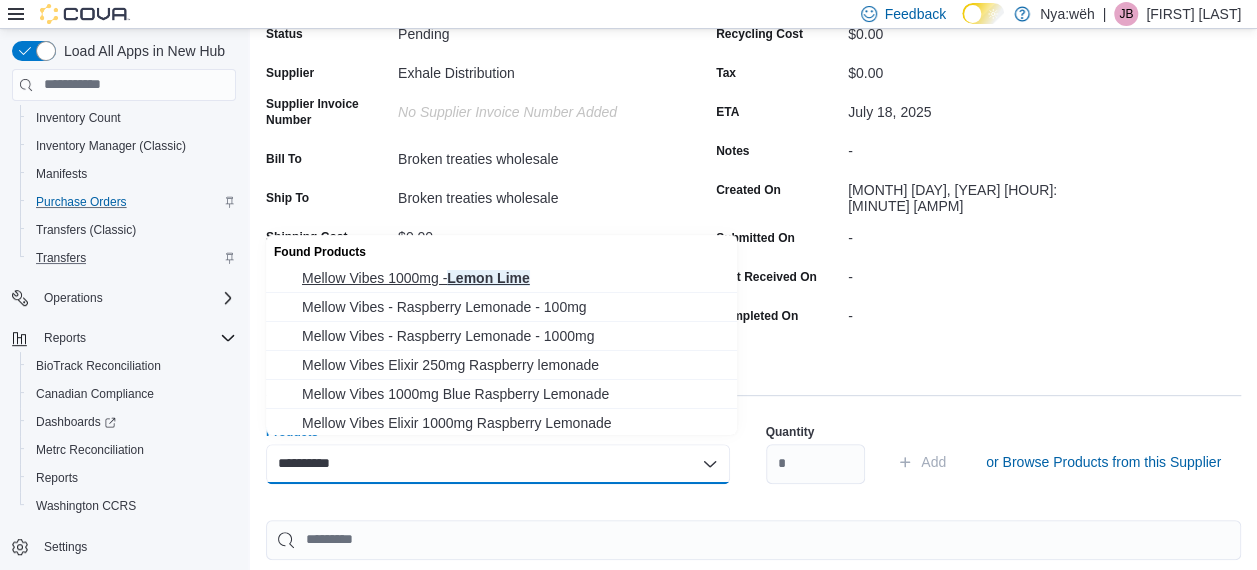 click on "Mellow Vibes 1000mg - Lemon Lime" at bounding box center [513, 278] 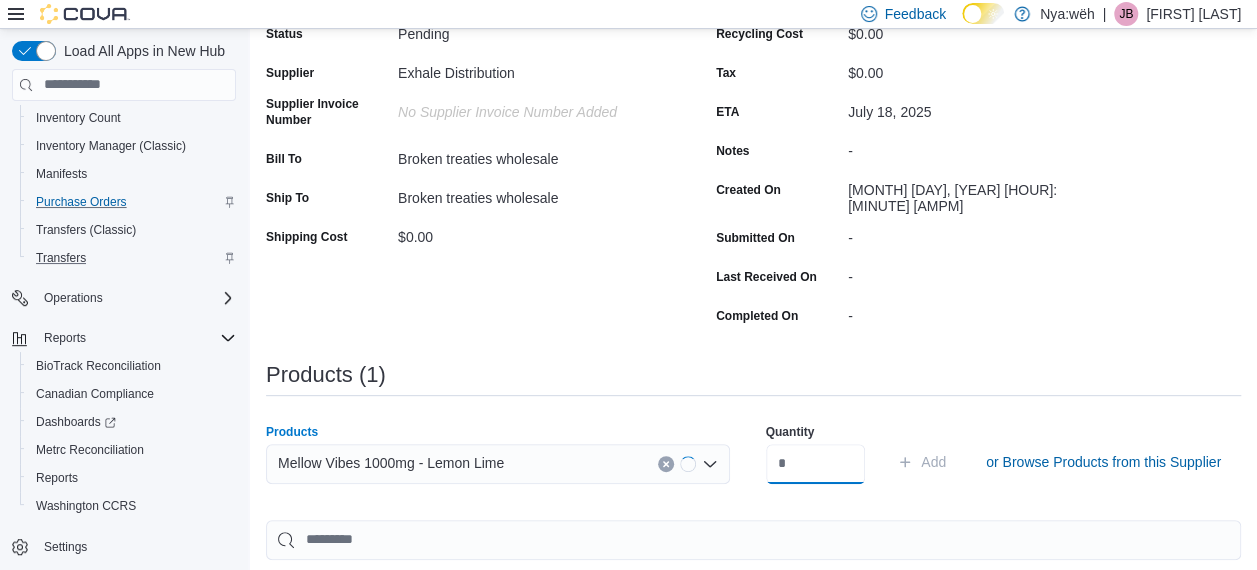 click at bounding box center [816, 464] 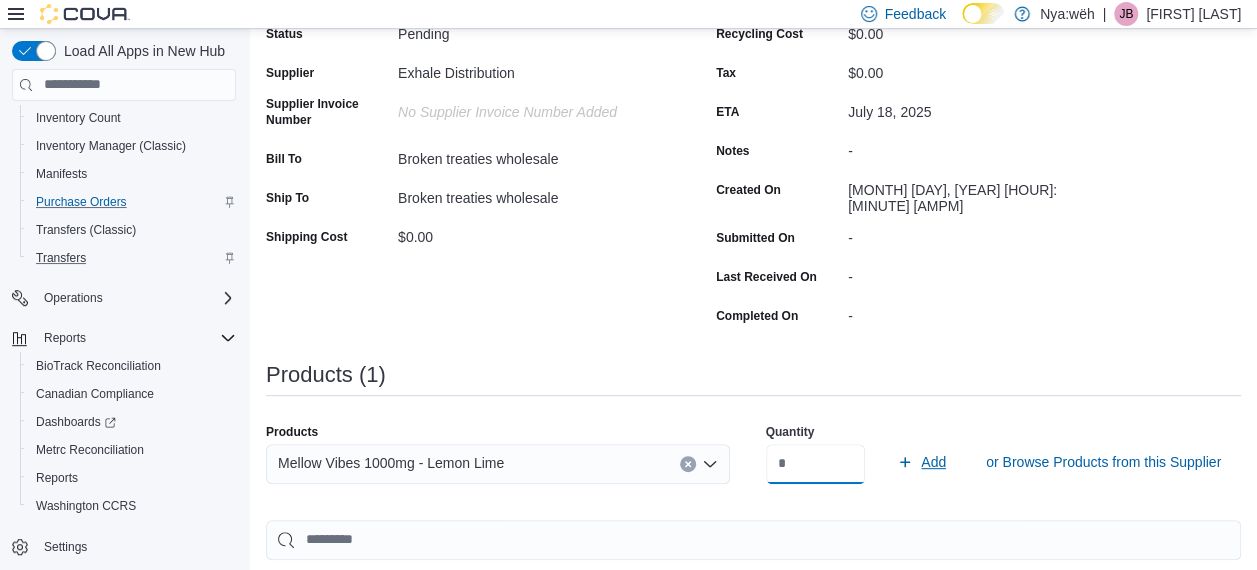 type on "***" 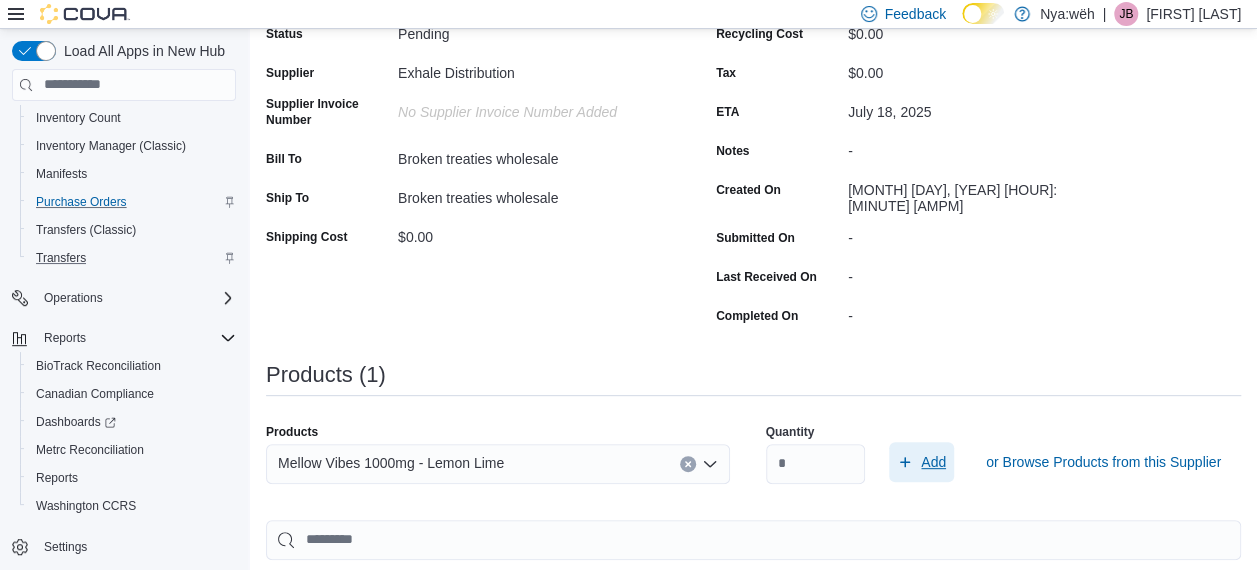 click on "Add" at bounding box center (921, 462) 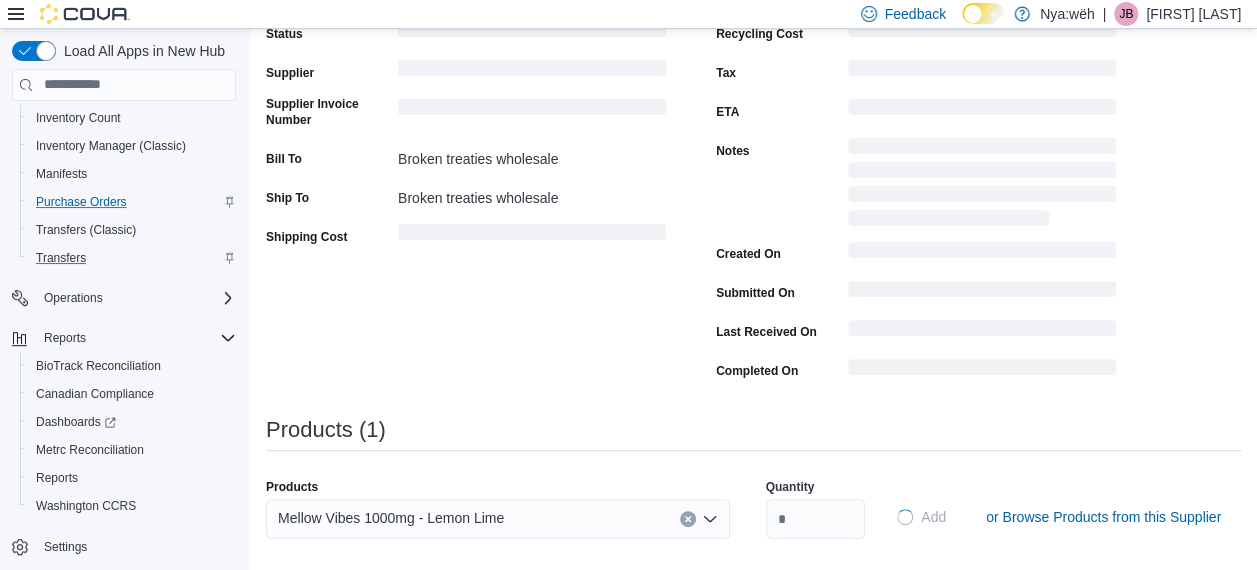 type 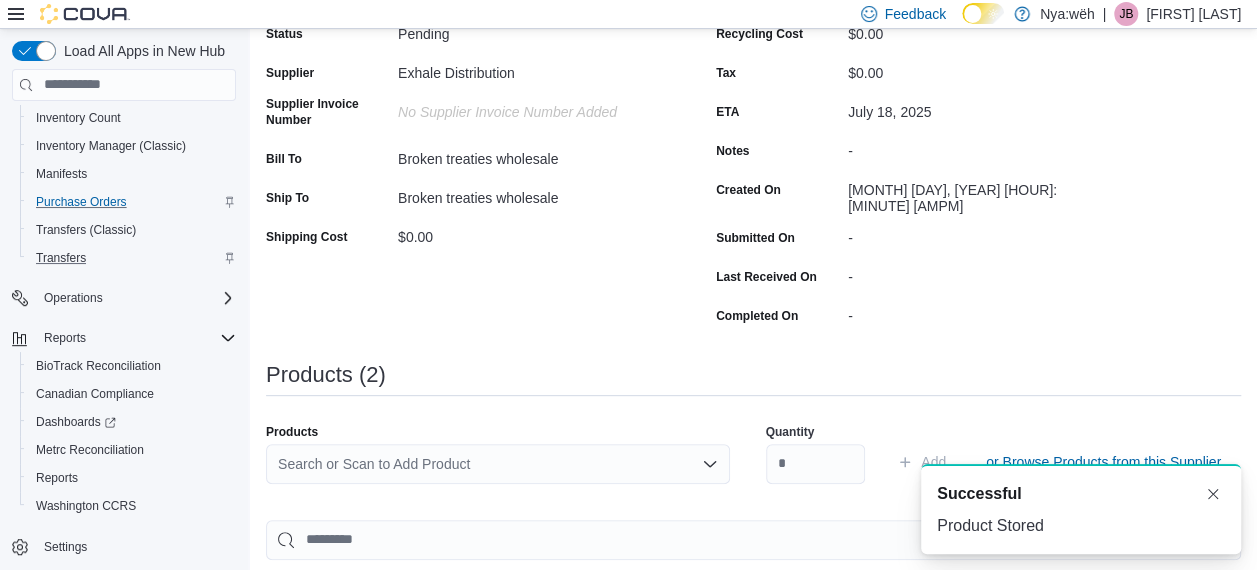 scroll, scrollTop: 0, scrollLeft: 0, axis: both 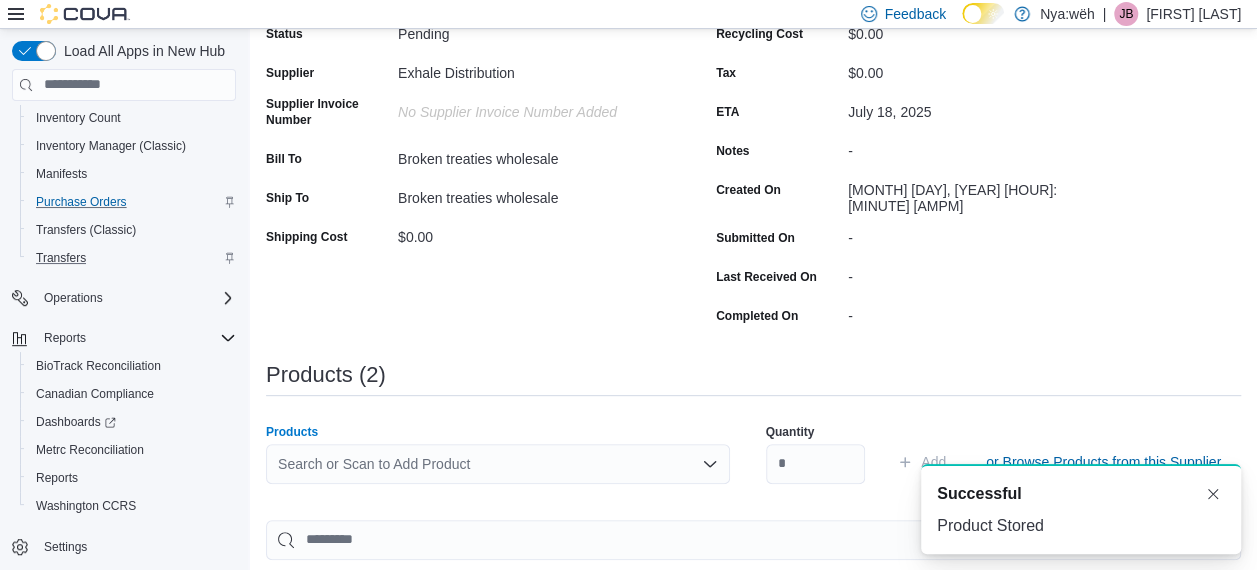 click on "Search or Scan to Add Product" at bounding box center (498, 464) 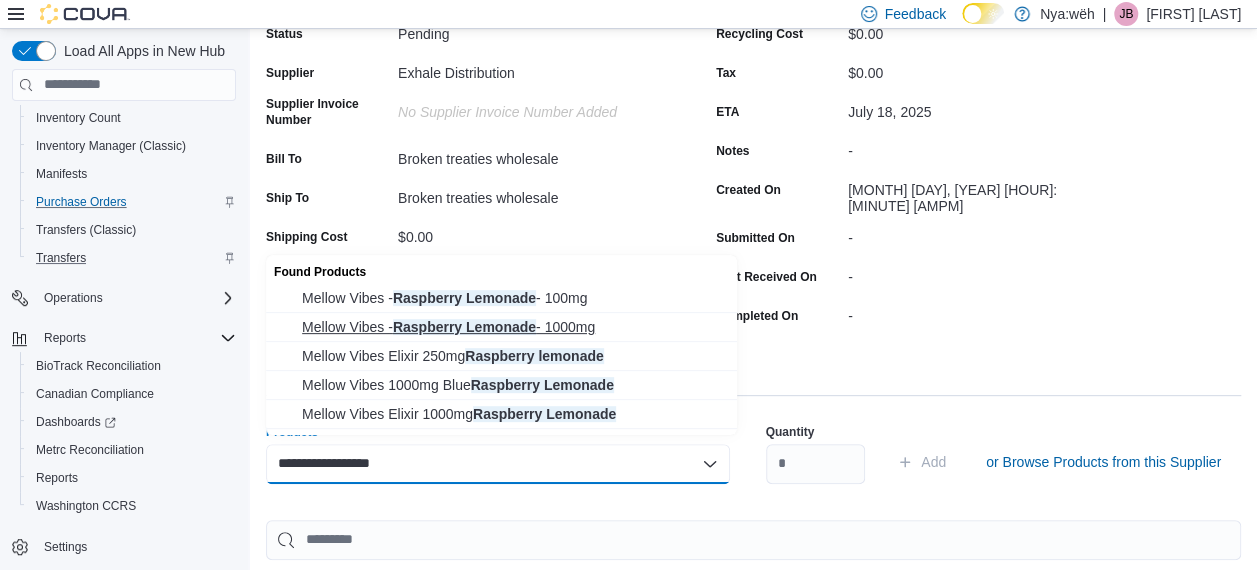 type on "**********" 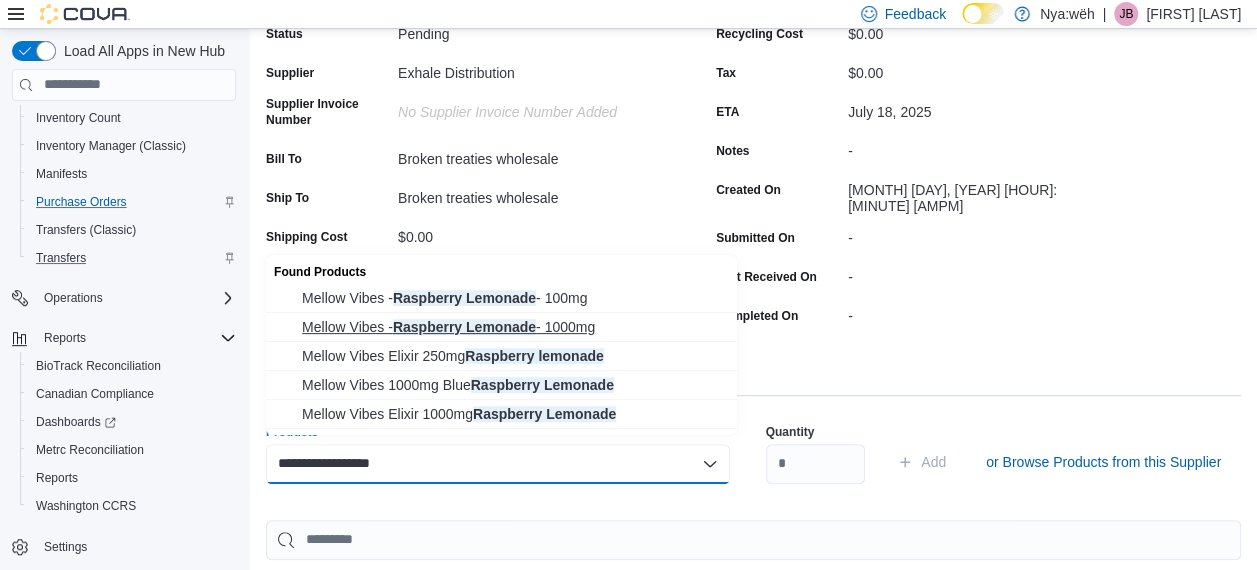 click on "Mellow Vibes - Raspberry Lemonade - 1000mg" at bounding box center [513, 327] 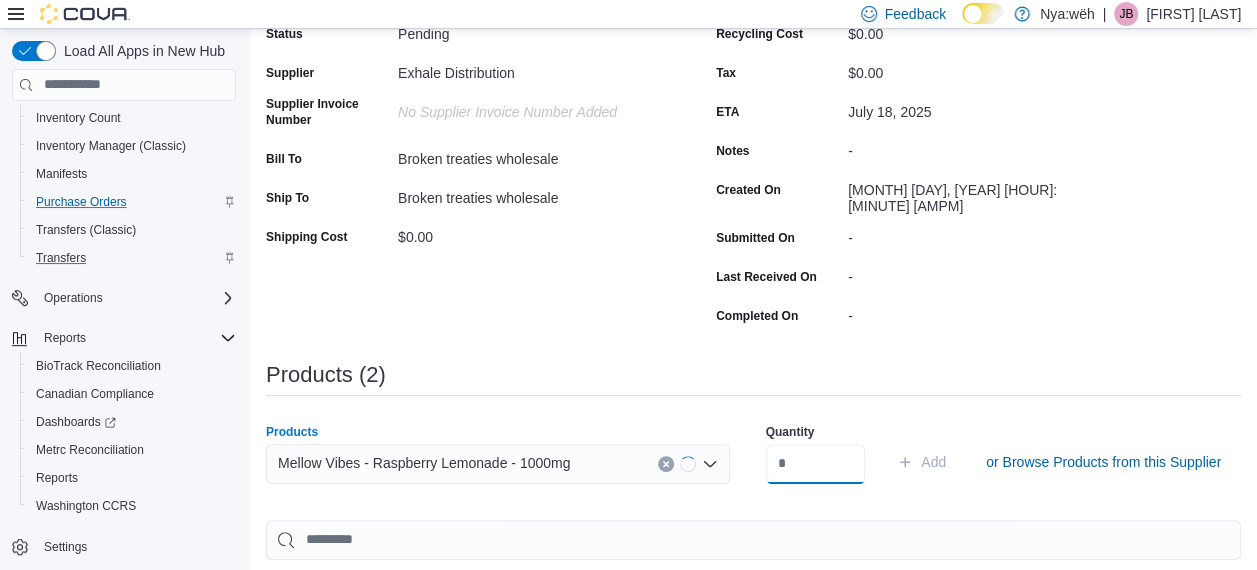click at bounding box center [816, 464] 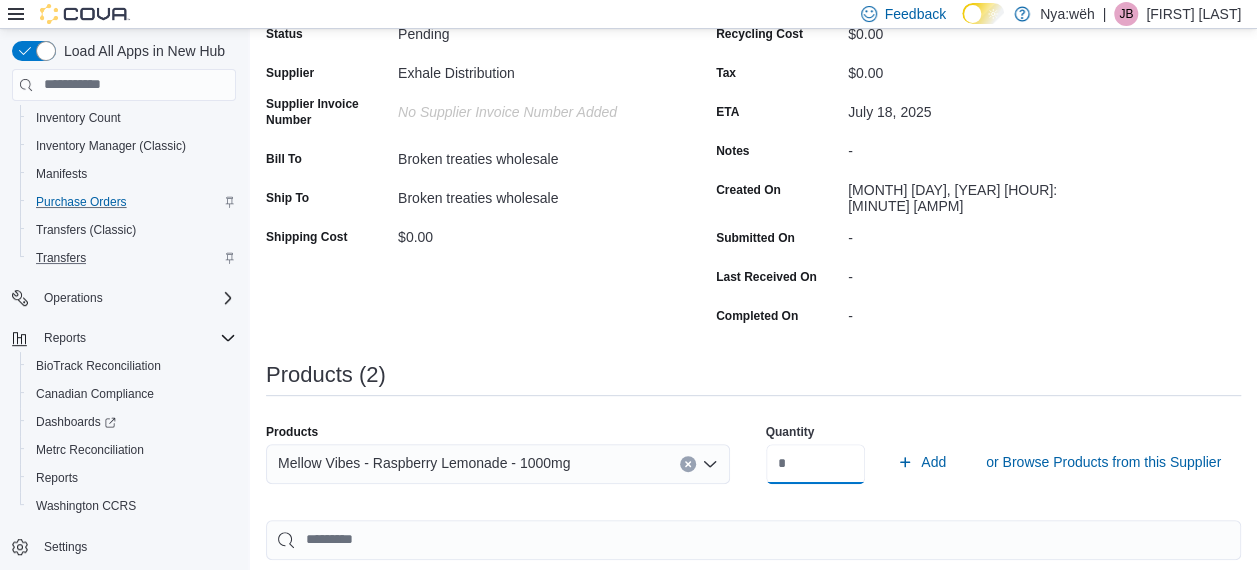 type on "**" 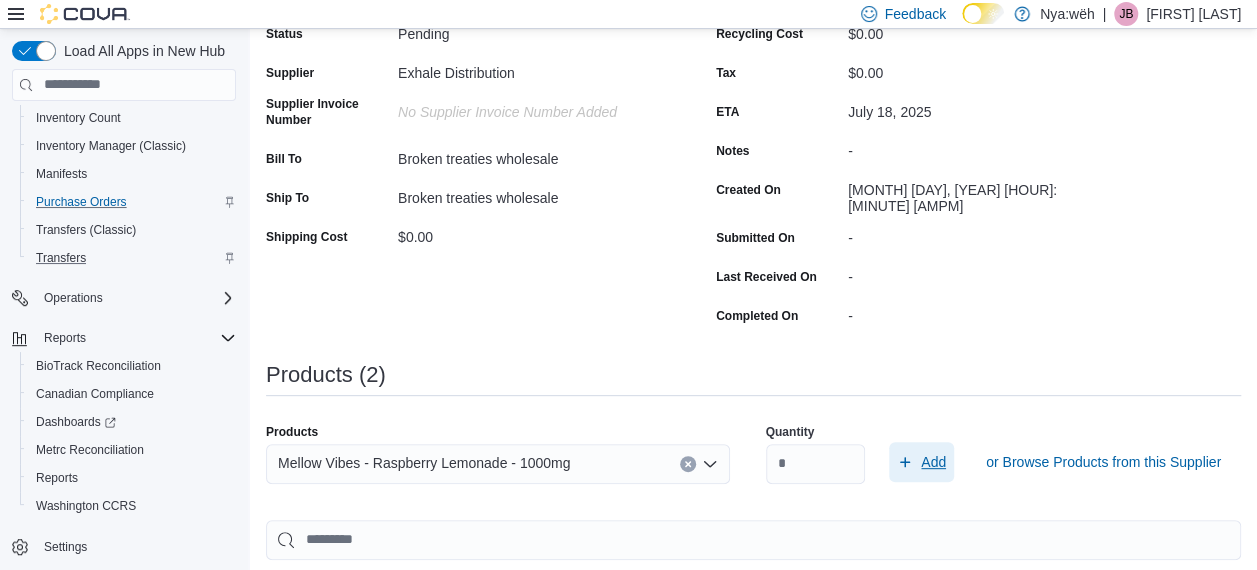 type 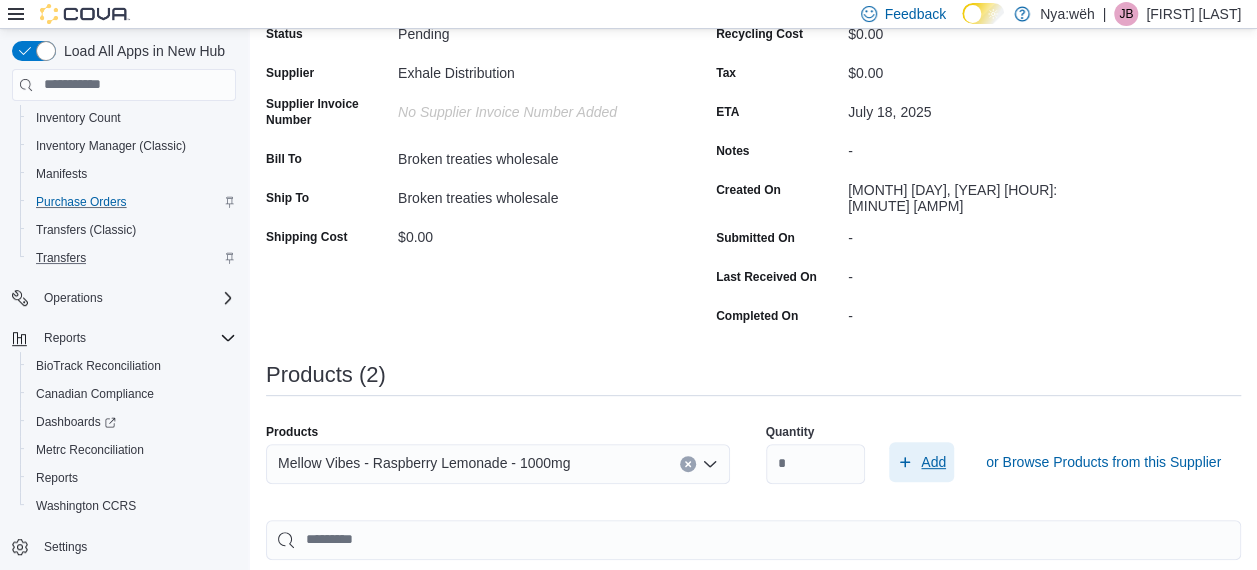 click on "Add" at bounding box center [921, 462] 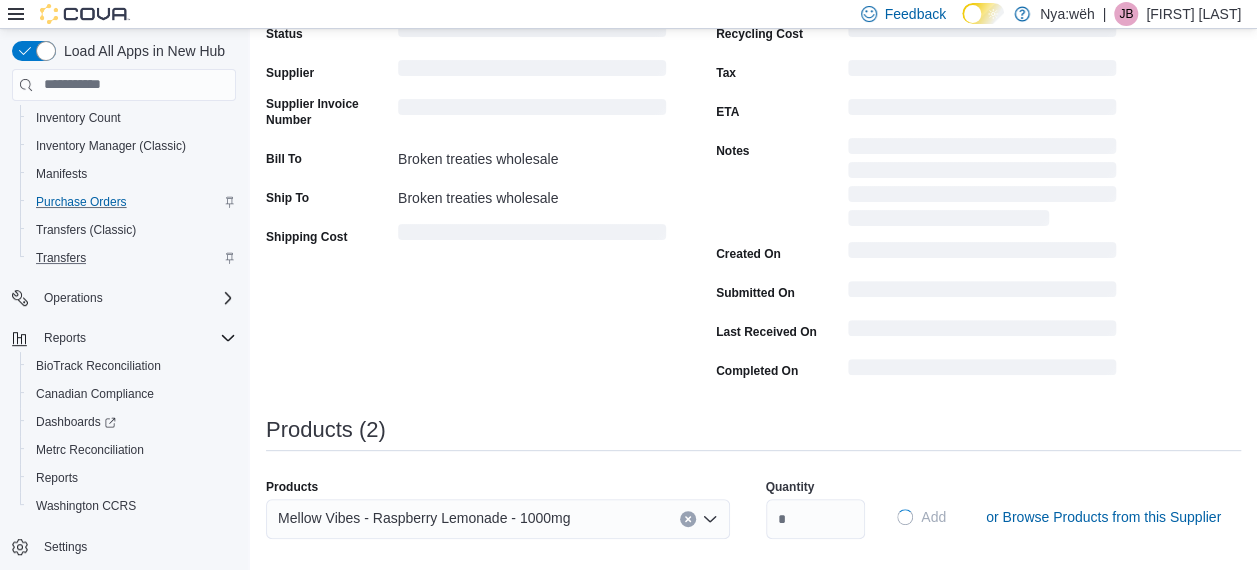 type 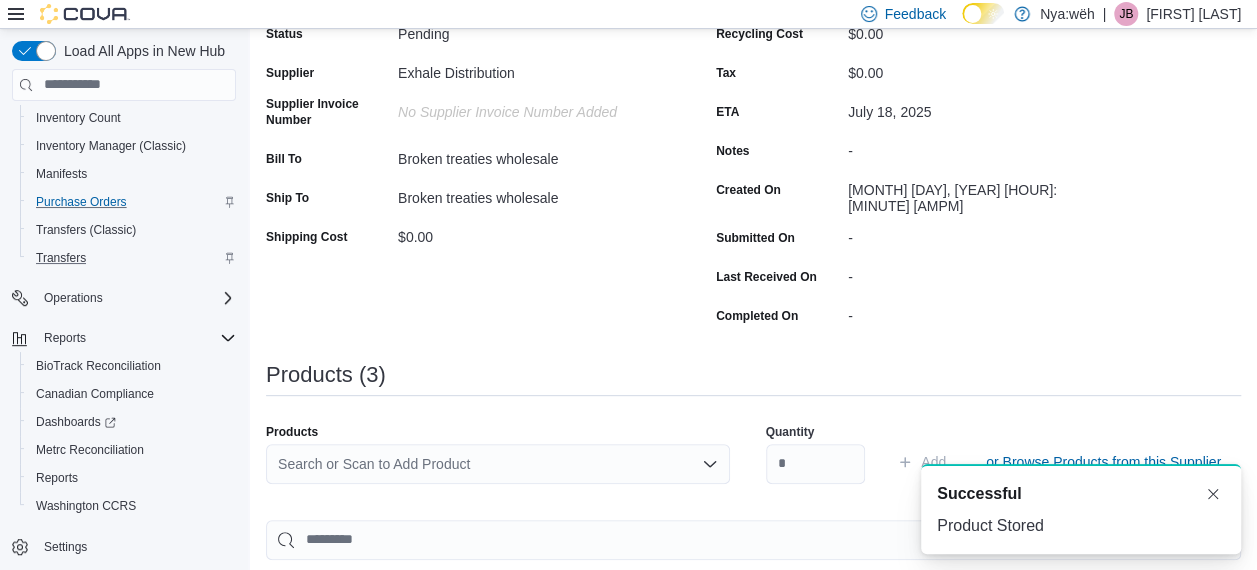 scroll, scrollTop: 0, scrollLeft: 0, axis: both 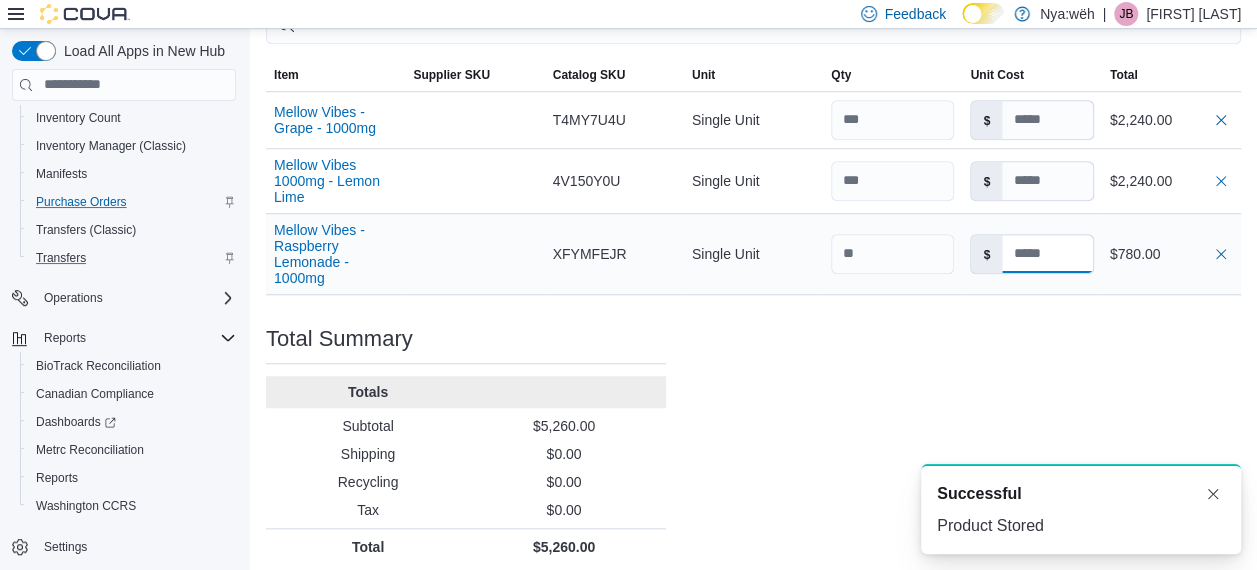 click at bounding box center (1047, 254) 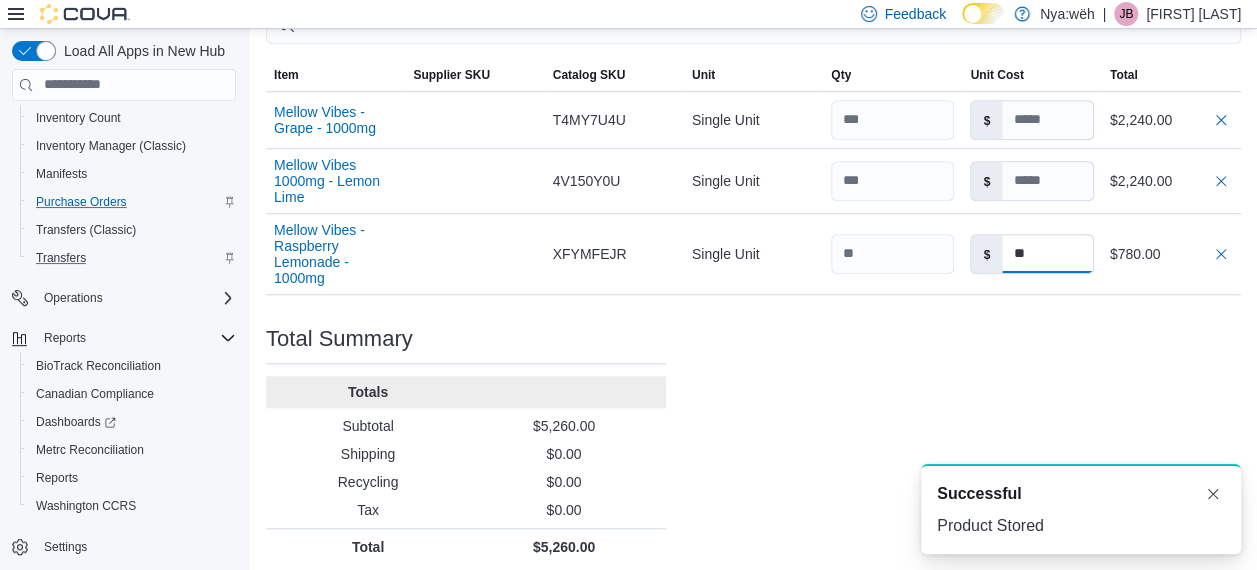 type on "**" 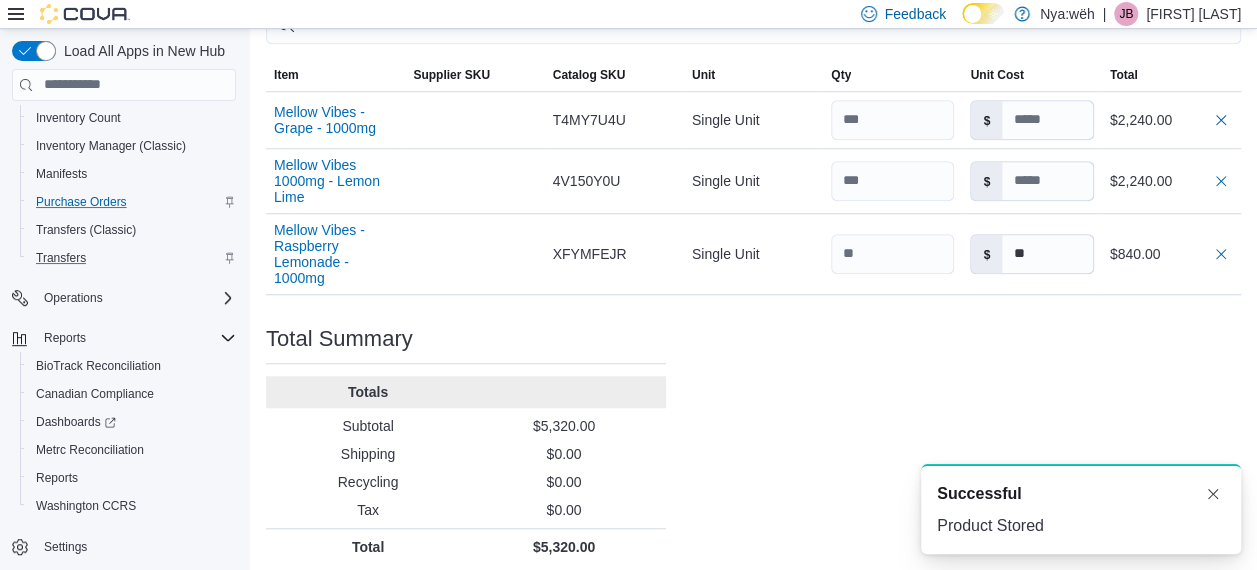 click on "Purchase Order: POFFJX-327 Feedback Purchase Order Details Edit Status Pending Supplier Exhale Distribution Supplier Invoice Number No Supplier Invoice Number added Bill To Broken treaties wholesale Ship To Broken treaties wholesale Shipping Cost $0.00 Recycling Cost $0.00 Tax $0.00 ETA [MONTH] [DAY], [YEAR] Notes - Created On [MONTH] [DAY], [YEAR] [HOUR]:[MINUTE] [AMPM] Submitted On - Last Received On - Completed On - Products (3) Products Search or Scan to Add Product Quantity Add or Browse Products from this Supplier Sorting Item Supplier SKU Catalog SKU Unit Qty Unit Cost Total Mellow Vibes - Grape - 1000mg Supplier SKU Catalog SKU T4MY7U4U Unit Single Unit Qty Unit Cost $ Total $2,240.00 Mellow Vibes 1000mg - Lemon Lime Supplier SKU Catalog SKU 4V150Y0U Unit Single Unit Qty Unit Cost $ Total $2,240.00 Mellow Vibes - Raspberry Lemonade - 1000mg Supplier SKU Catalog SKU XFYMFEJR Unit Single Unit Qty Unit Cost $ Total $840.00 Total Summary Totals Subtotal $5,320.00 Shipping $0.00 Recycling $0.00 Tax $0.00 Total $5,320.00" at bounding box center [753, 5] 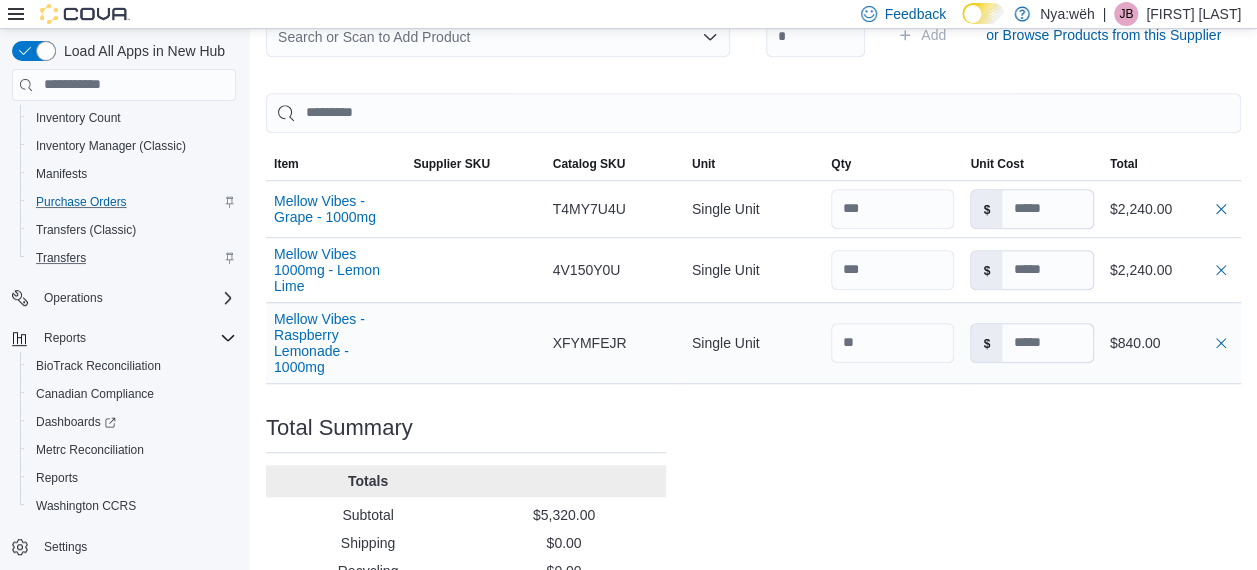 type on "**" 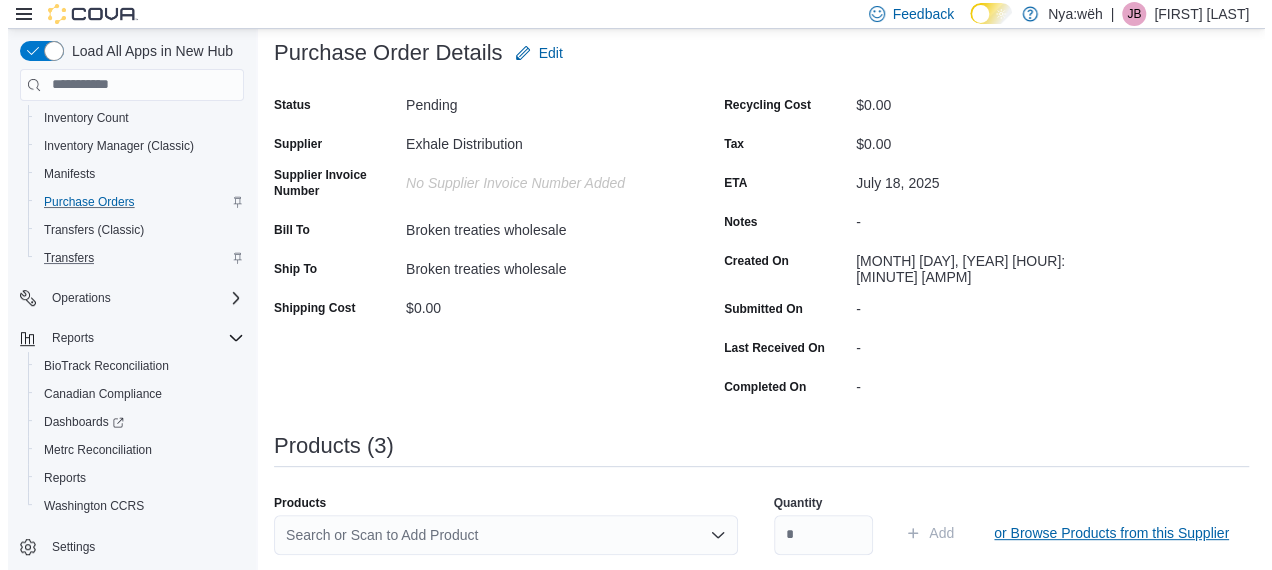 scroll, scrollTop: 0, scrollLeft: 0, axis: both 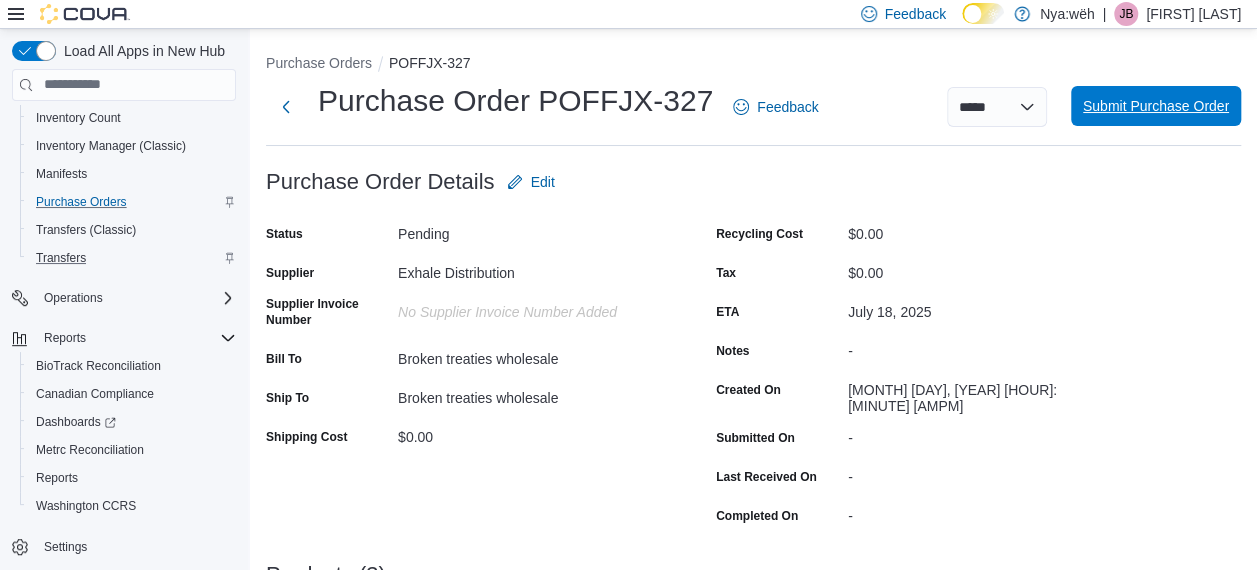 click on "Submit Purchase Order" at bounding box center [1156, 106] 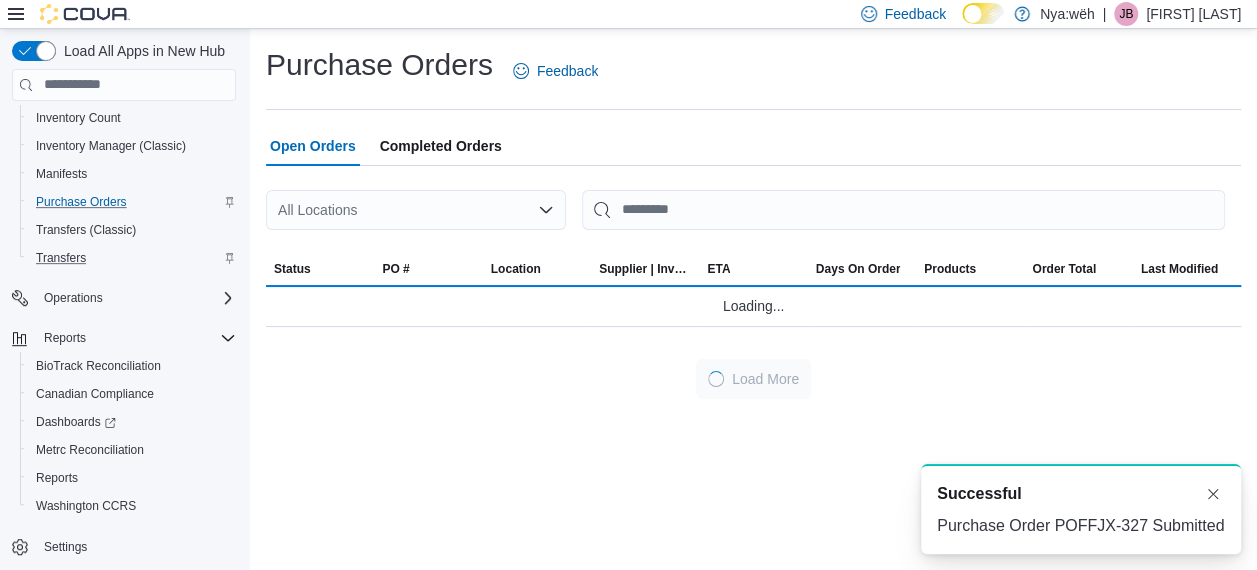 scroll, scrollTop: 0, scrollLeft: 0, axis: both 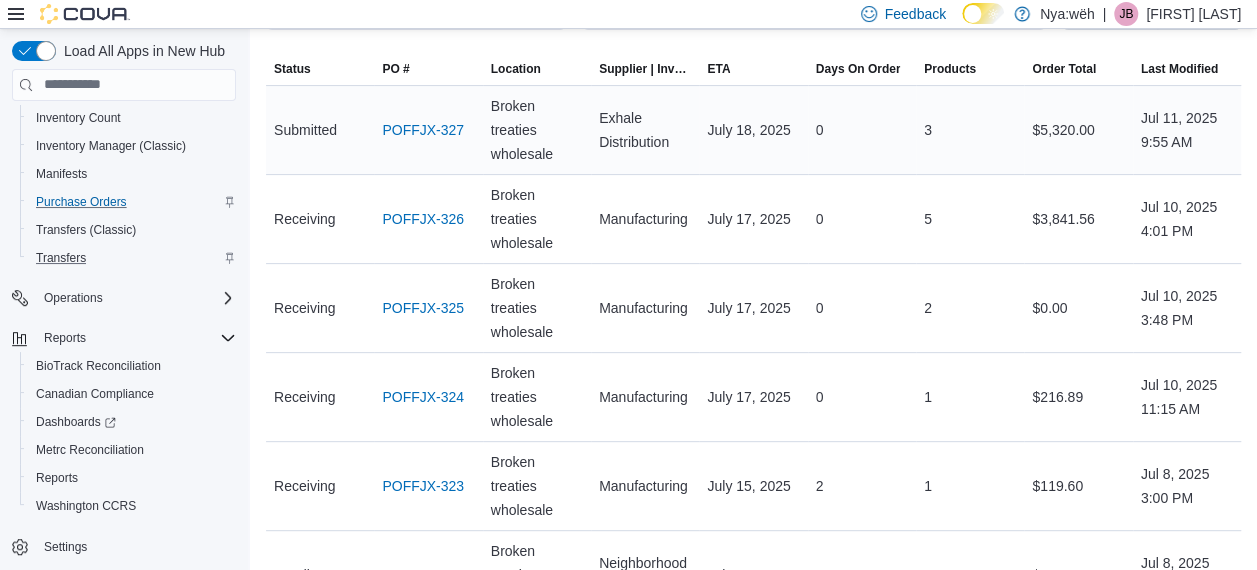 click on "POFFJX-327" at bounding box center [428, 130] 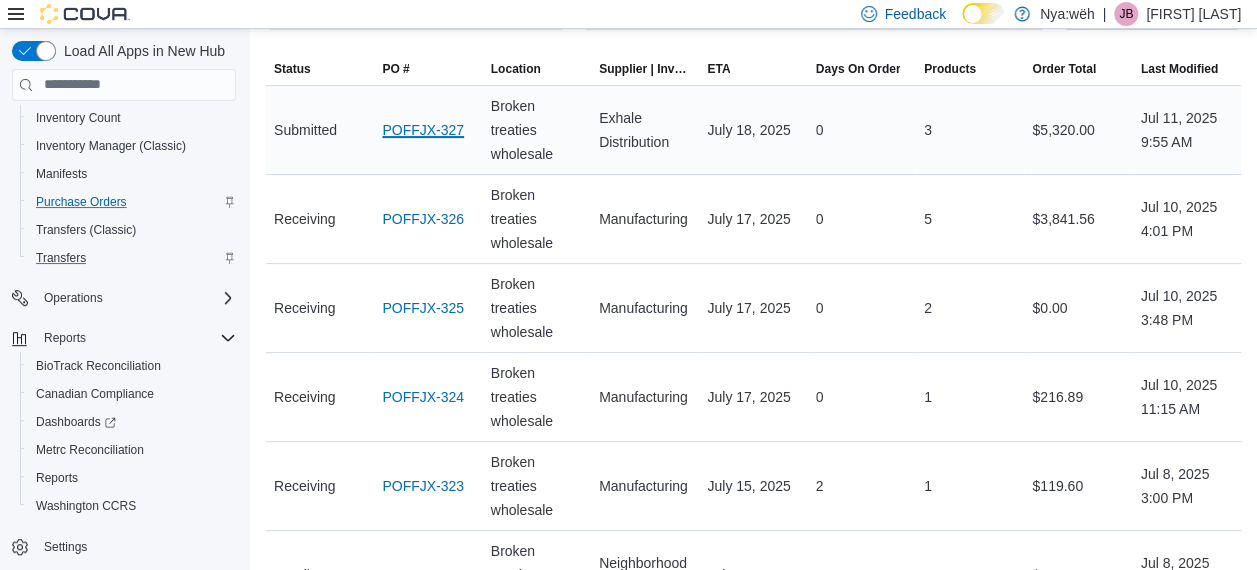 click on "POFFJX-327" at bounding box center [423, 130] 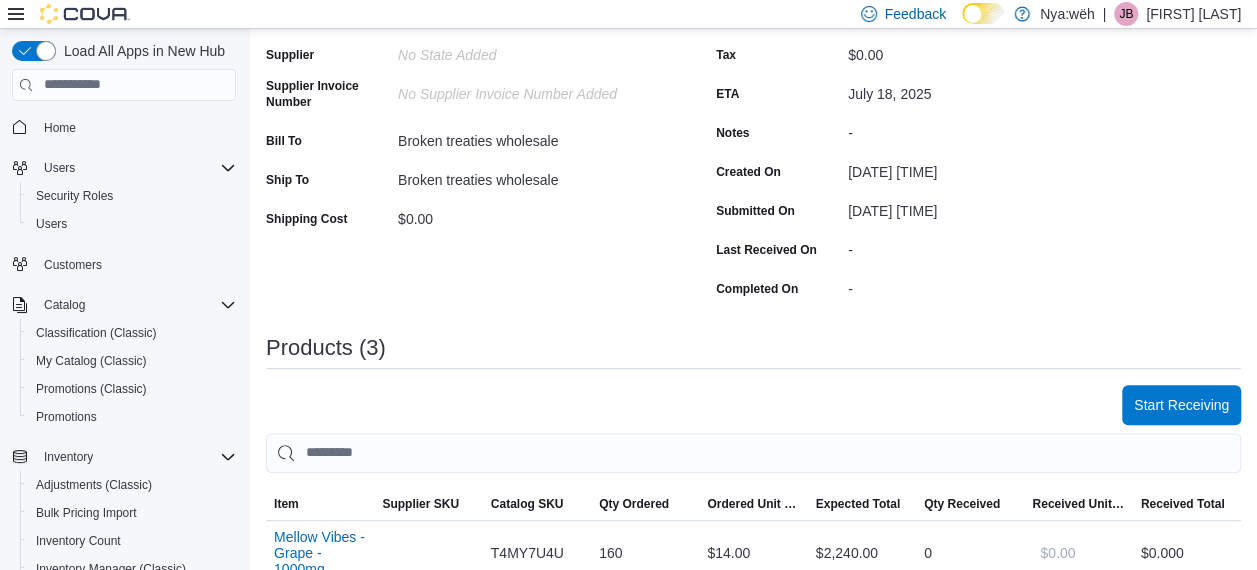 scroll, scrollTop: 400, scrollLeft: 0, axis: vertical 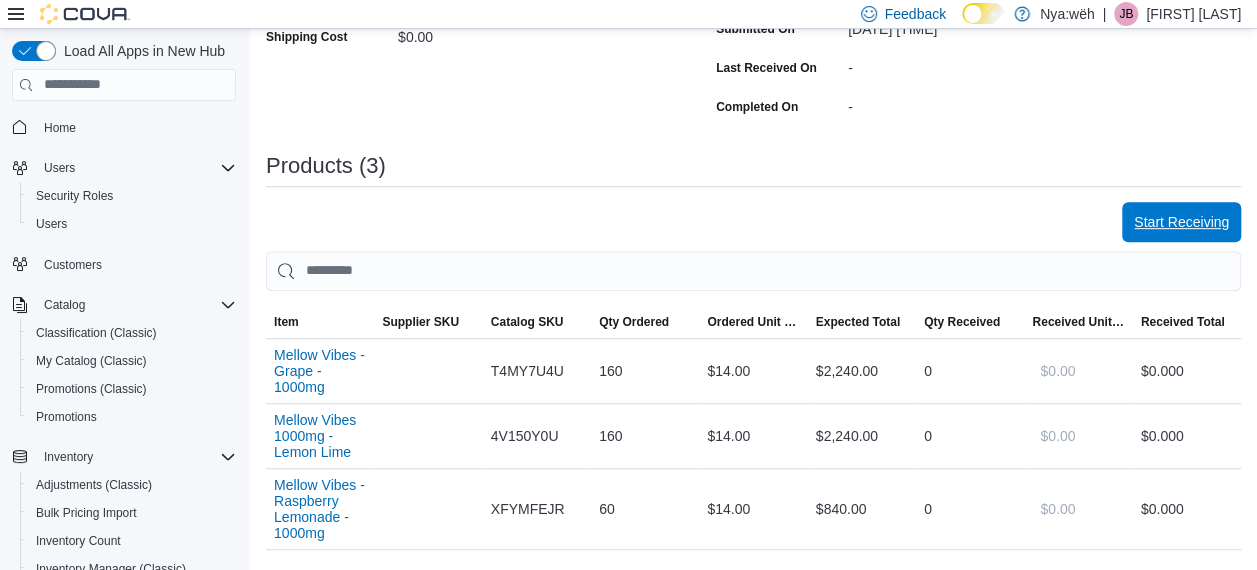 click on "Start Receiving" at bounding box center [1181, 222] 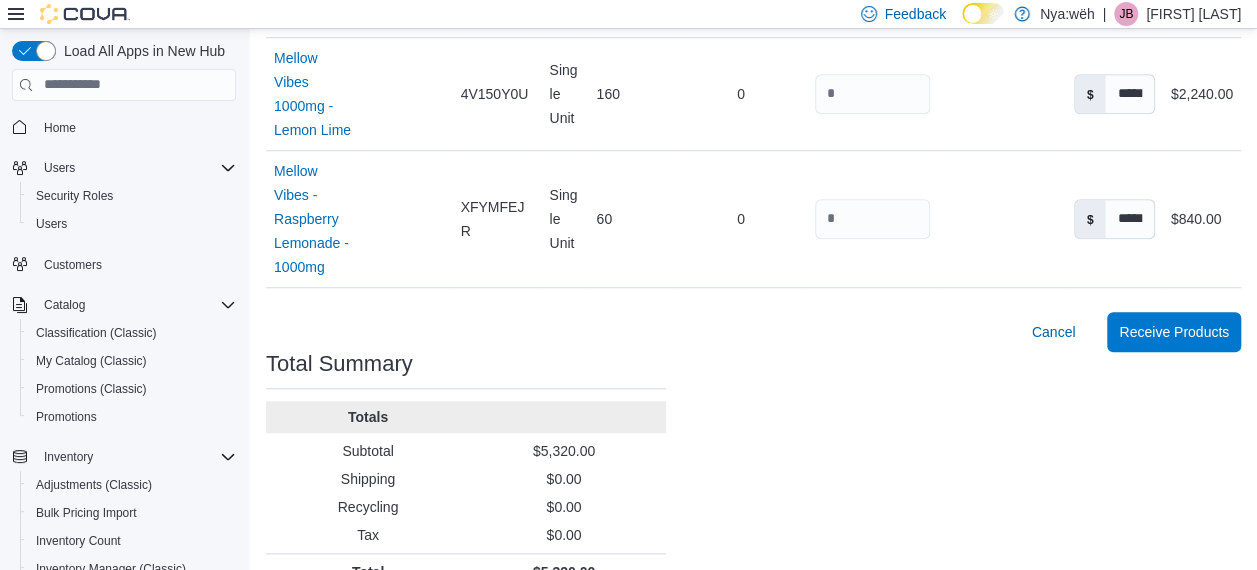 scroll, scrollTop: 730, scrollLeft: 0, axis: vertical 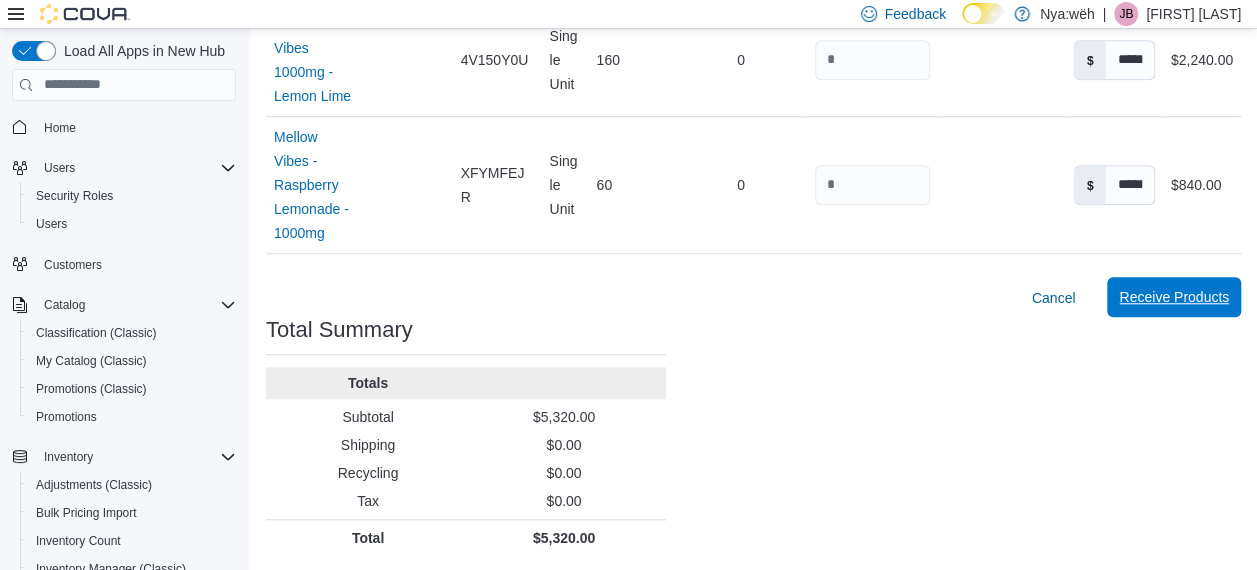 click on "Receive Products" at bounding box center (1174, 297) 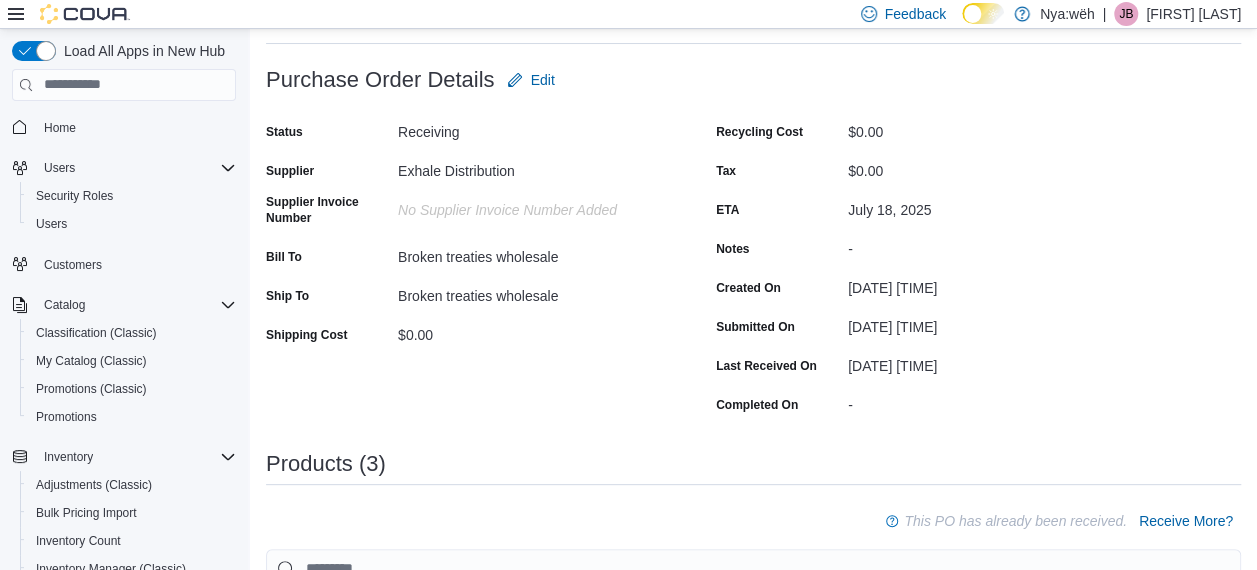 scroll, scrollTop: 664, scrollLeft: 0, axis: vertical 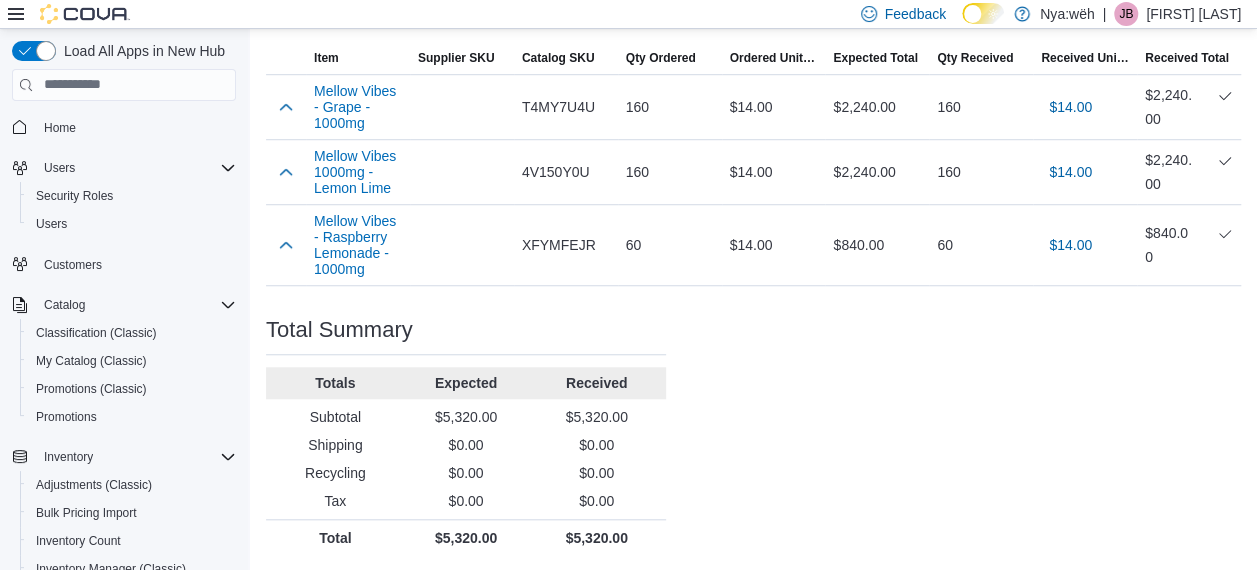 click on "Purchase Order: POFFJX-327 Feedback Purchase Order Details   Edit Status Receiving Supplier Exhale Distribution Supplier Invoice Number No Supplier Invoice Number added Bill To Broken treaties wholesale Ship To Broken treaties wholesale Shipping Cost $0.00 Recycling Cost $0.00 Tax $0.00 ETA July 18, 2025 Notes - Created On July 11, 2025 9:55 AM Submitted On July 11, 2025 9:56 AM Last Received On July 11, 2025 9:56 AM Completed On - Products (3)   This PO has already been received. Receive More? Sorting EuiBasicTable with search callback Item Supplier SKU Catalog SKU Qty Ordered Ordered Unit Cost Expected Total Qty Received Received Unit Cost Received Total Mellow Vibes - Grape - 1000mg Supplier SKU Catalog SKU T4MY7U4U Qty Ordered 160 Ordered Unit Cost $14.00 Expected Total $2,240.00 Qty Received 160 Received Unit Cost $14.00 Received Total $2,240.00 Mellow Vibes 1000mg - Lemon Lime Supplier SKU Catalog SKU 4V150Y0U Qty Ordered 160 Ordered Unit Cost $14.00 Expected Total $2,240.00 Qty Received 160 $14.00 60" at bounding box center [753, 27] 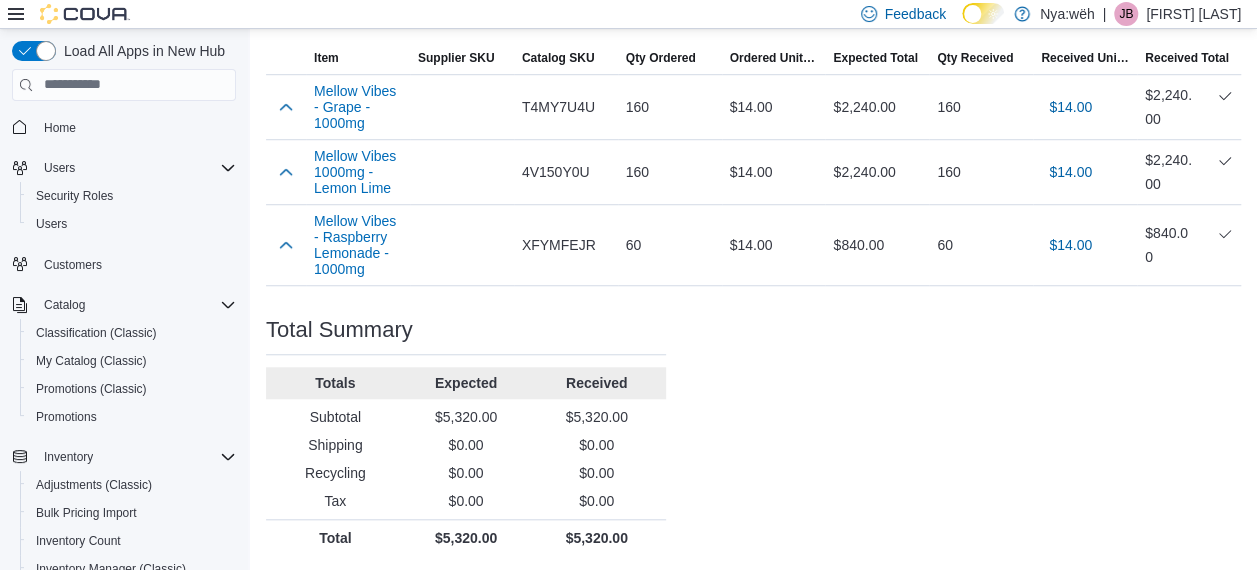 click on "Purchase Order: POFFJX-327 Feedback Purchase Order Details   Edit Status Receiving Supplier Exhale Distribution Supplier Invoice Number No Supplier Invoice Number added Bill To Broken treaties wholesale Ship To Broken treaties wholesale Shipping Cost $0.00 Recycling Cost $0.00 Tax $0.00 ETA July 18, 2025 Notes - Created On July 11, 2025 9:55 AM Submitted On July 11, 2025 9:56 AM Last Received On July 11, 2025 9:56 AM Completed On - Products (3)   This PO has already been received. Receive More? Sorting EuiBasicTable with search callback Item Supplier SKU Catalog SKU Qty Ordered Ordered Unit Cost Expected Total Qty Received Received Unit Cost Received Total Mellow Vibes - Grape - 1000mg Supplier SKU Catalog SKU T4MY7U4U Qty Ordered 160 Ordered Unit Cost $14.00 Expected Total $2,240.00 Qty Received 160 Received Unit Cost $14.00 Received Total $2,240.00 Mellow Vibes 1000mg - Lemon Lime Supplier SKU Catalog SKU 4V150Y0U Qty Ordered 160 Ordered Unit Cost $14.00 Expected Total $2,240.00 Qty Received 160 $14.00 60" at bounding box center (753, 27) 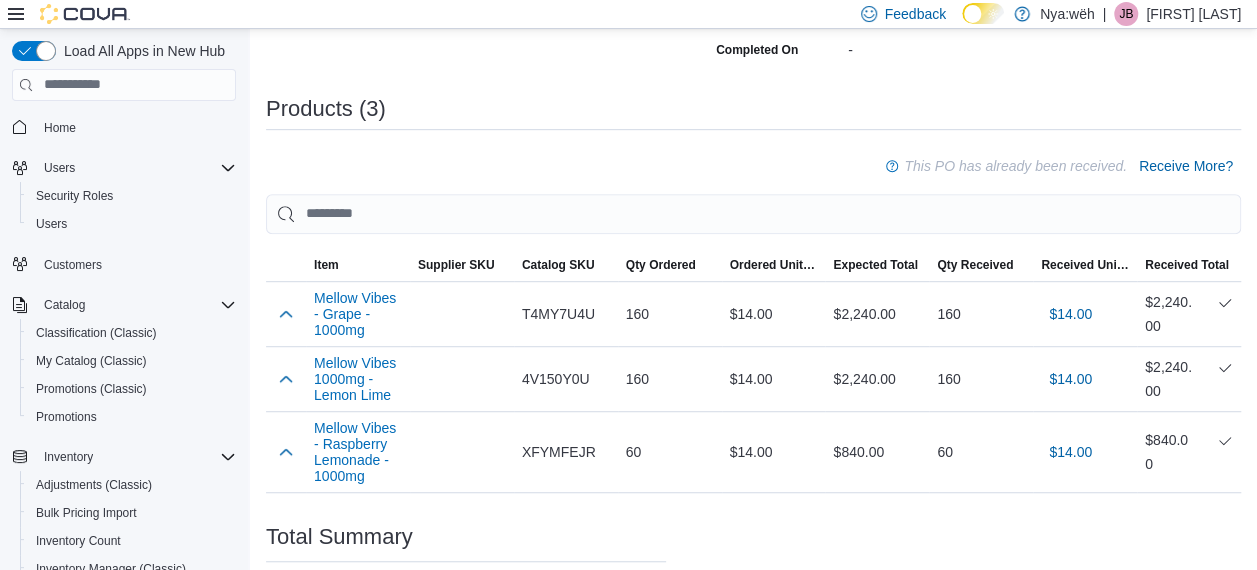 scroll, scrollTop: 164, scrollLeft: 0, axis: vertical 